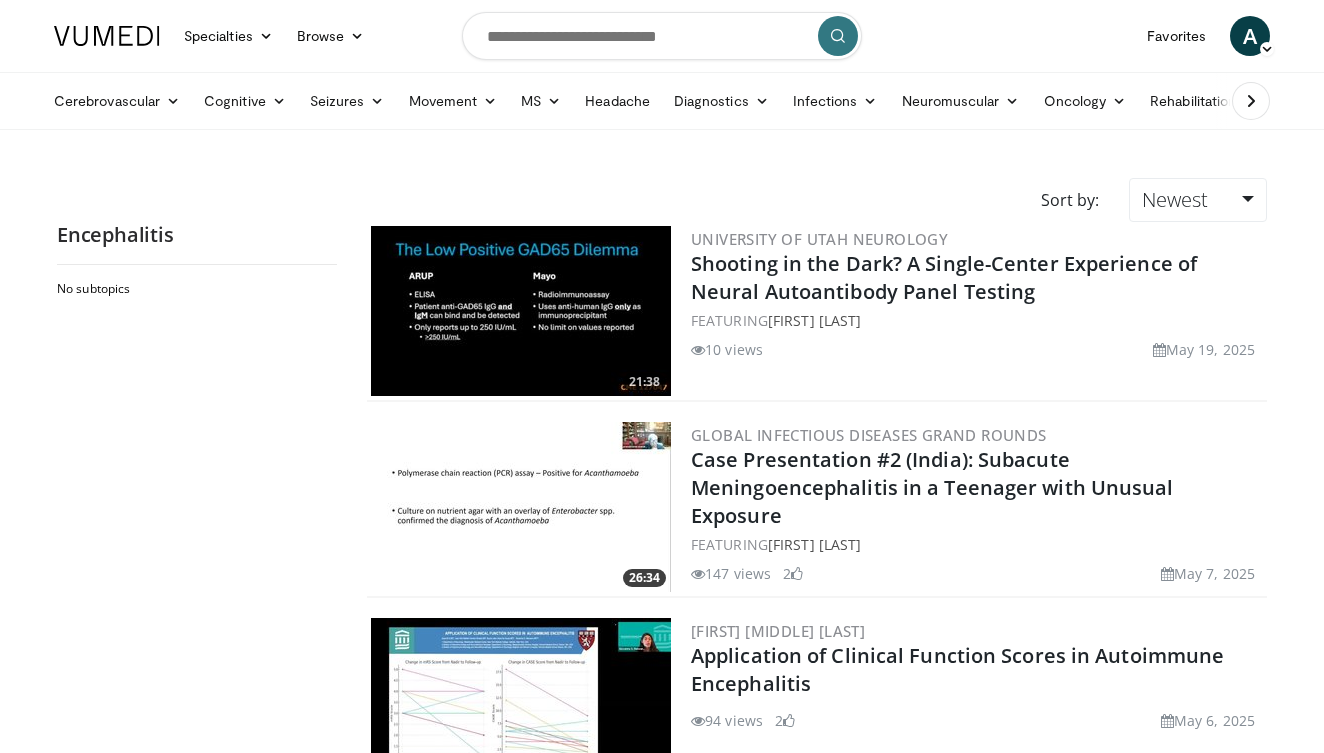 click at bounding box center [662, 36] 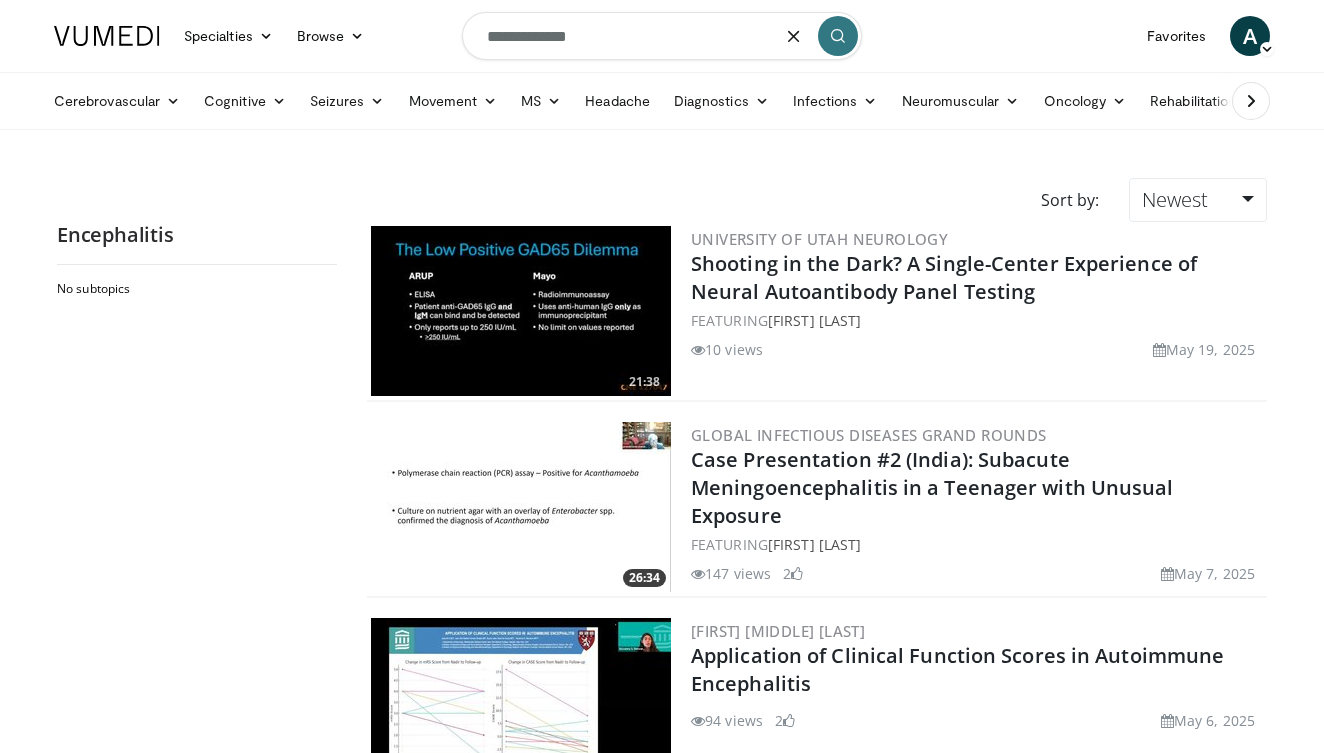 type on "**********" 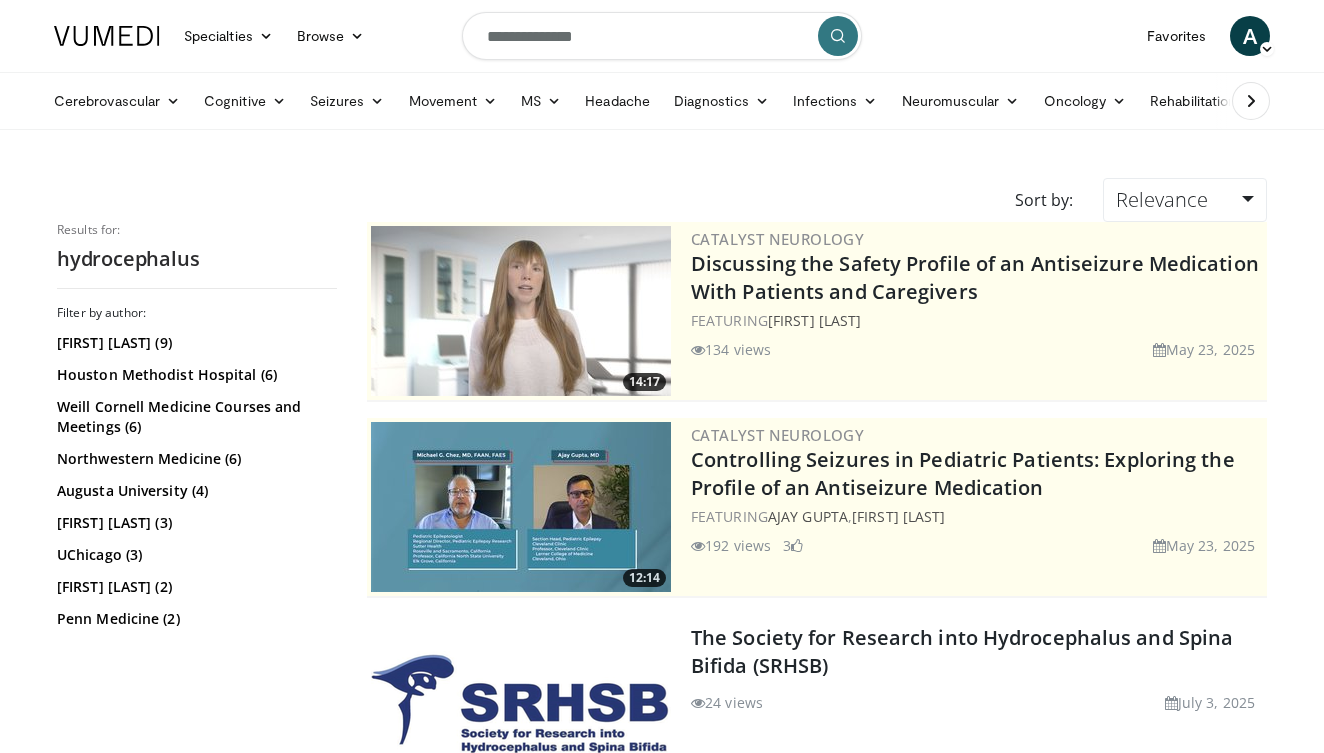scroll, scrollTop: 0, scrollLeft: 0, axis: both 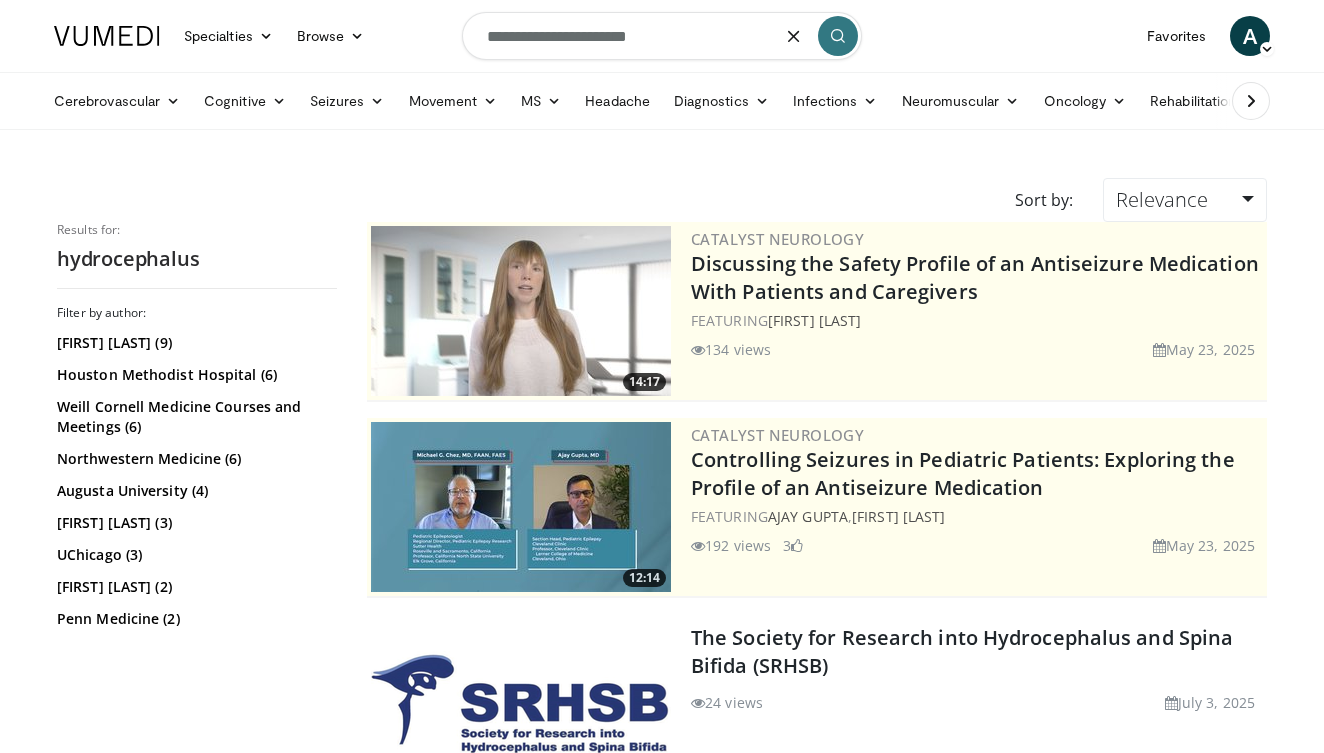 type on "**********" 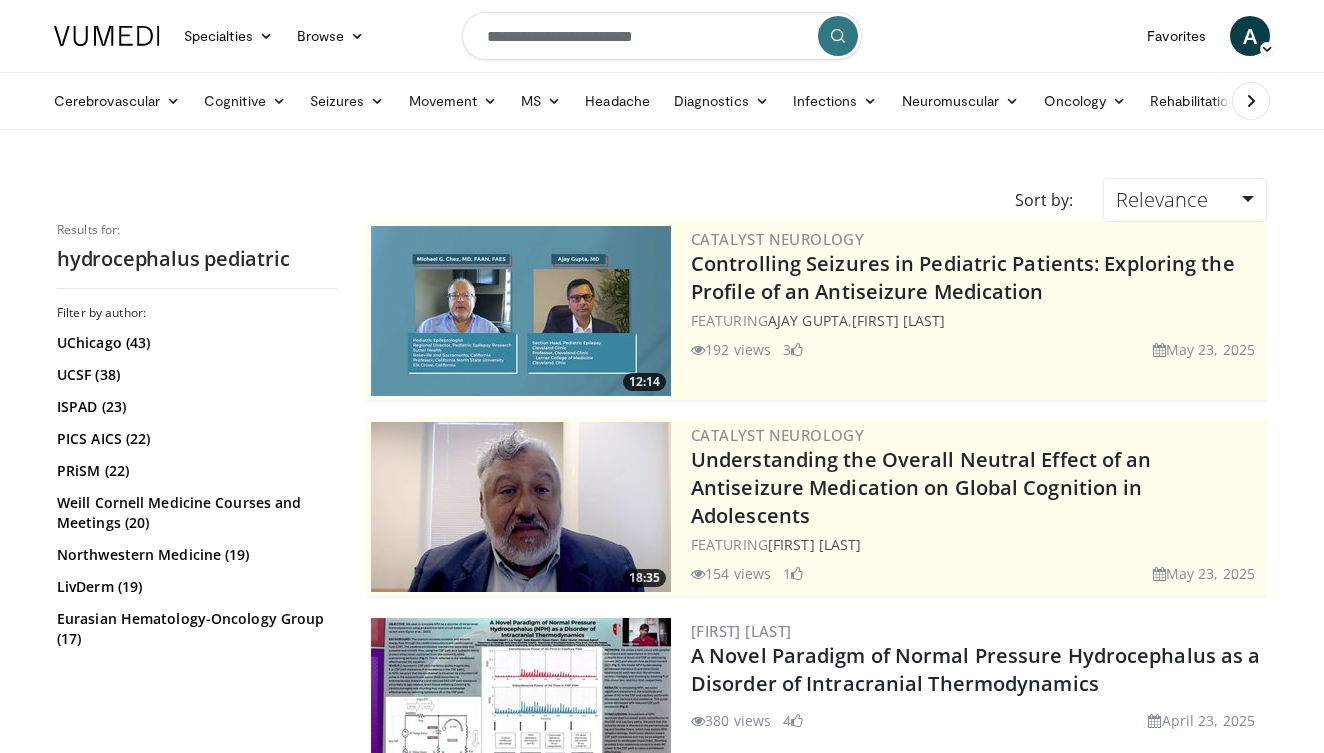 scroll, scrollTop: 0, scrollLeft: 0, axis: both 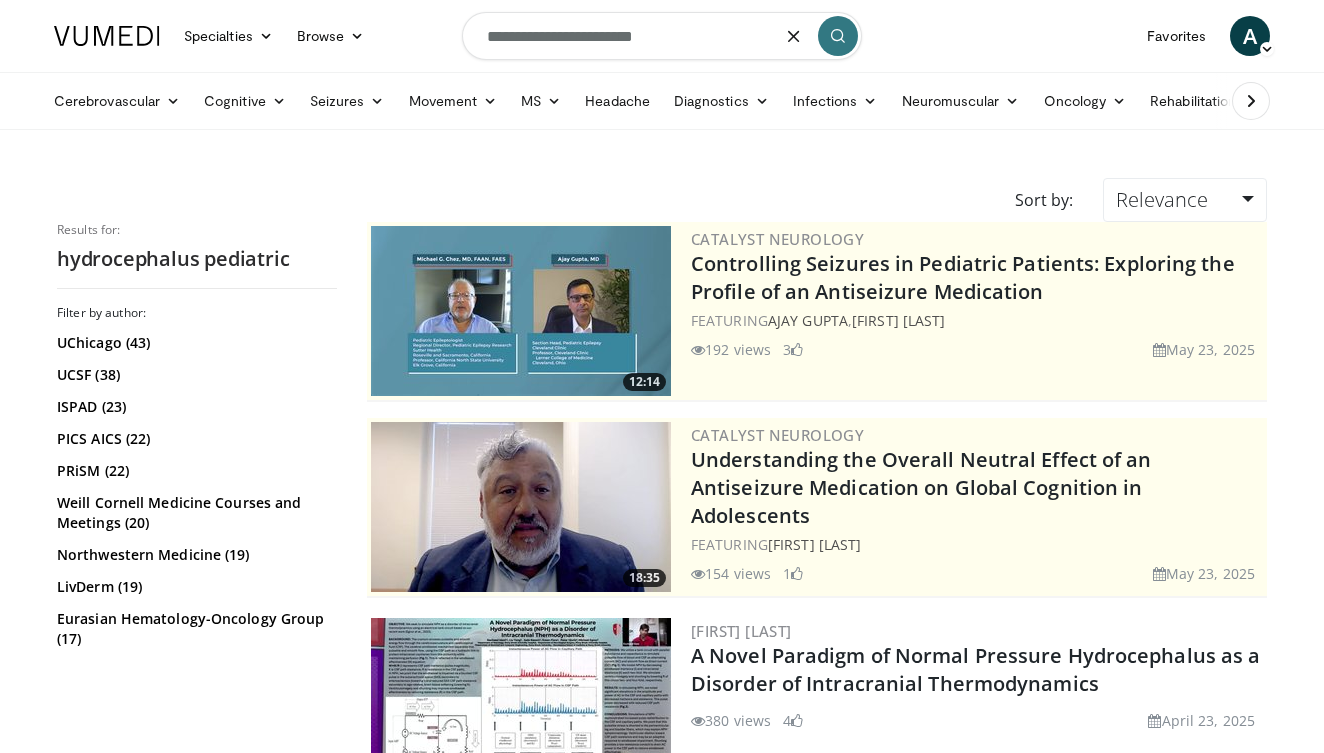 click on "**********" at bounding box center [662, 36] 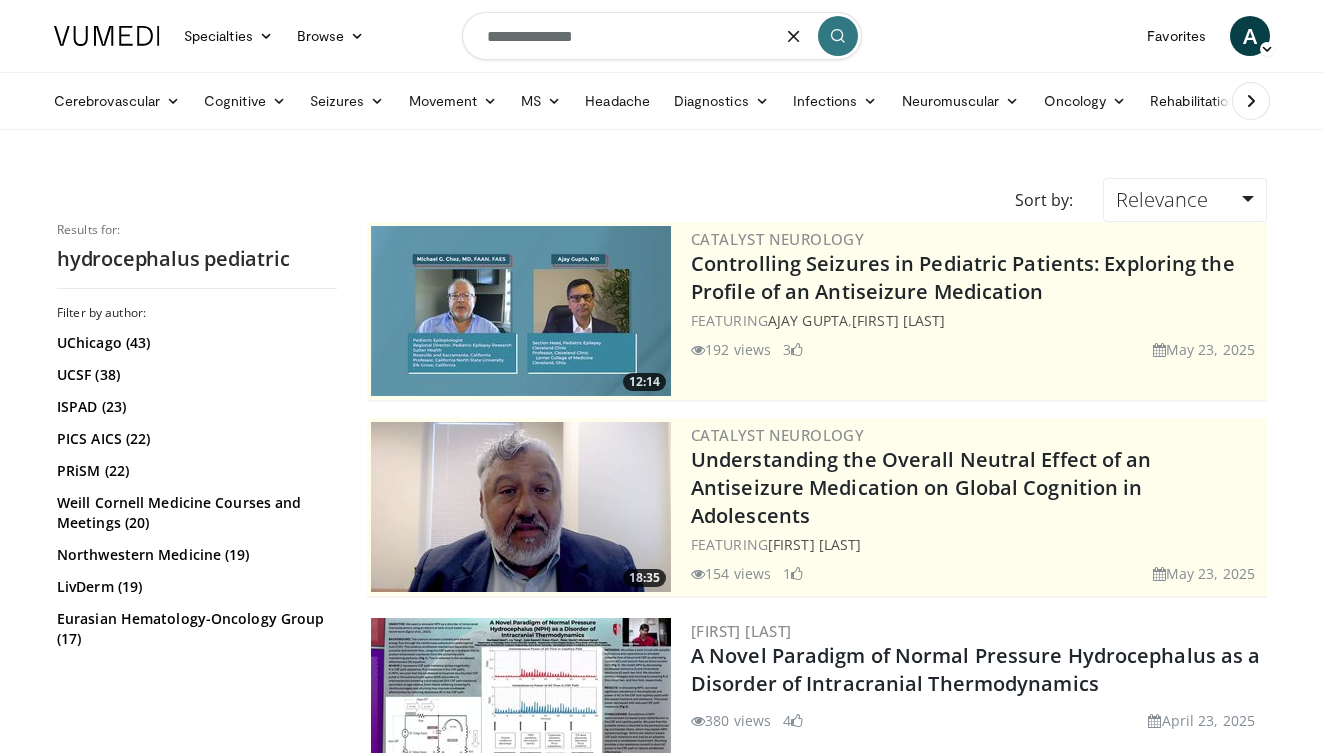 click on "**********" at bounding box center (662, 36) 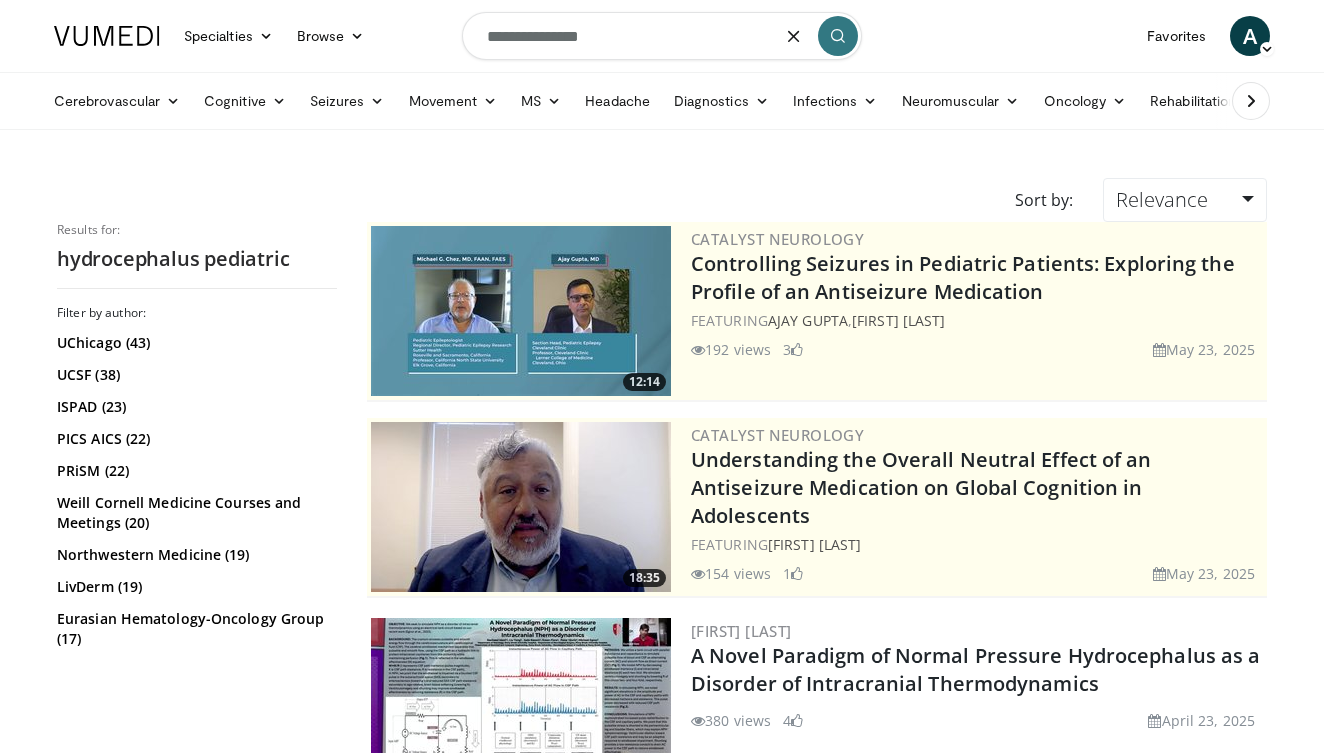 paste on "**********" 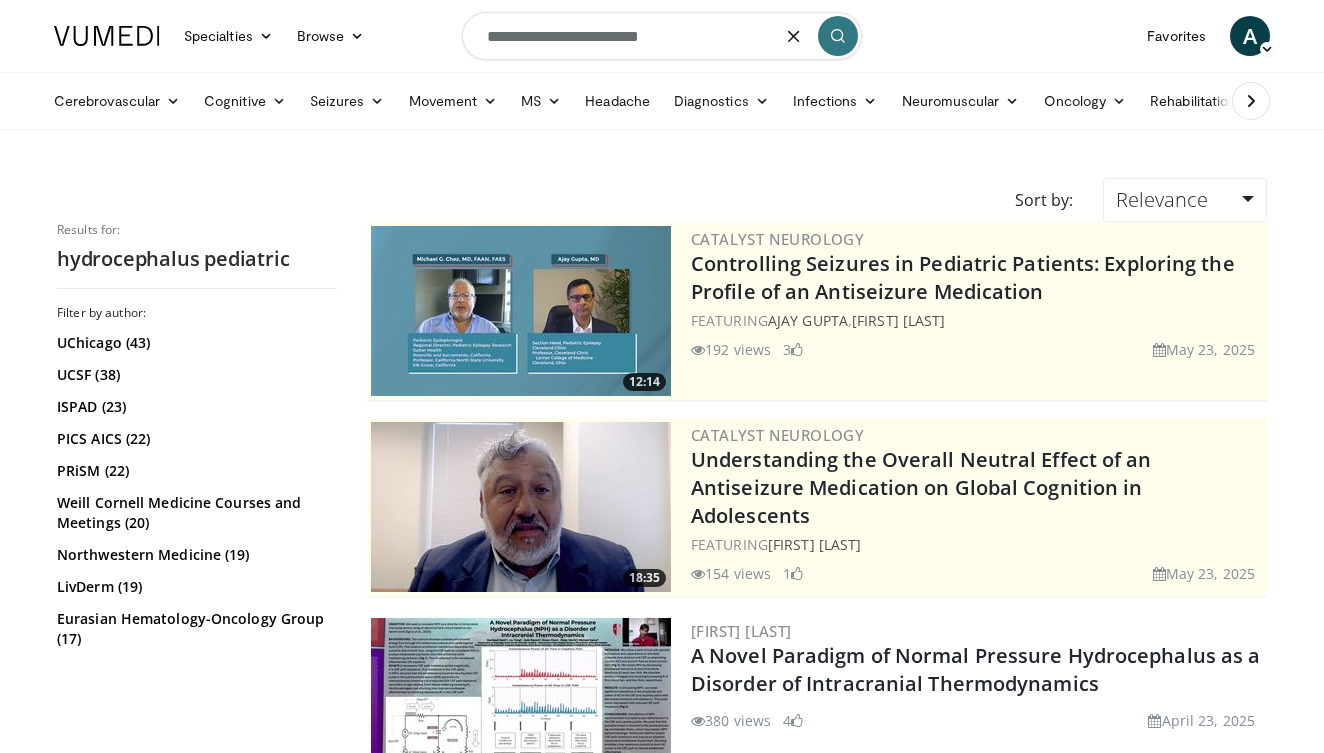 click on "**********" at bounding box center (662, 36) 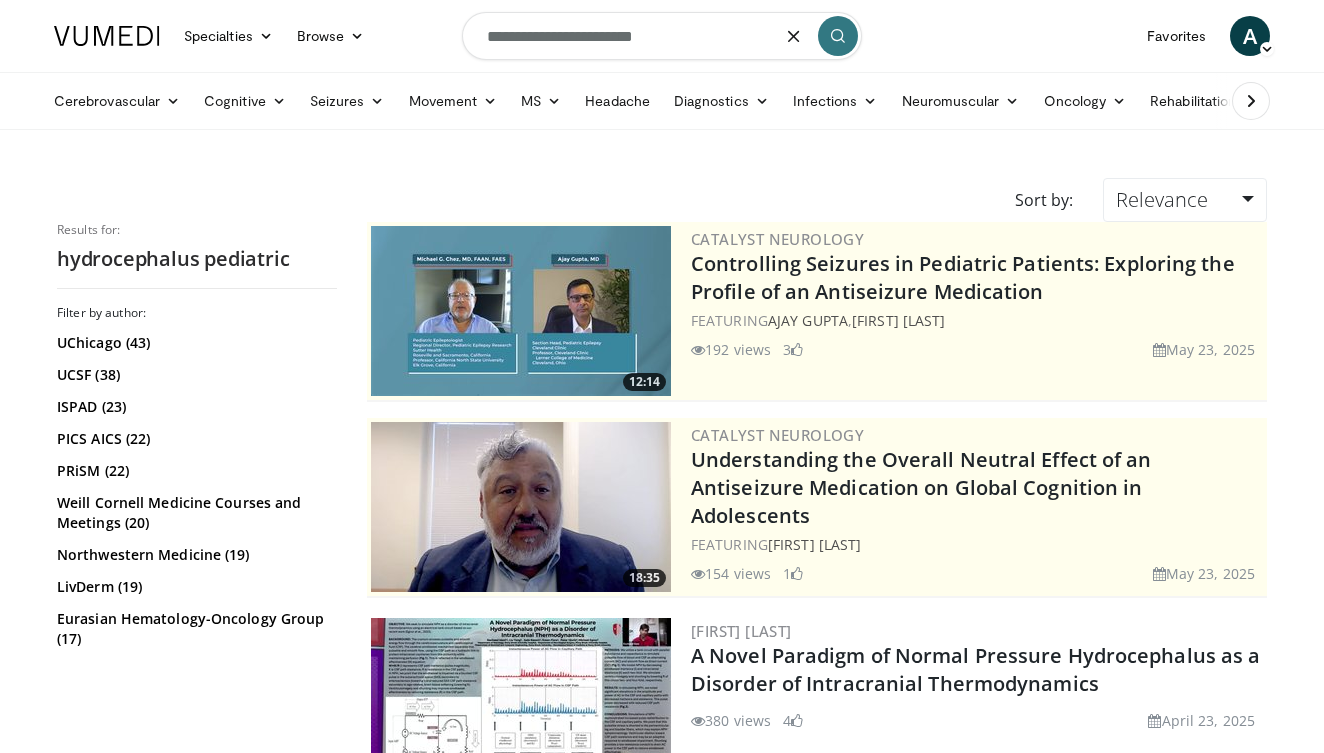 type on "**********" 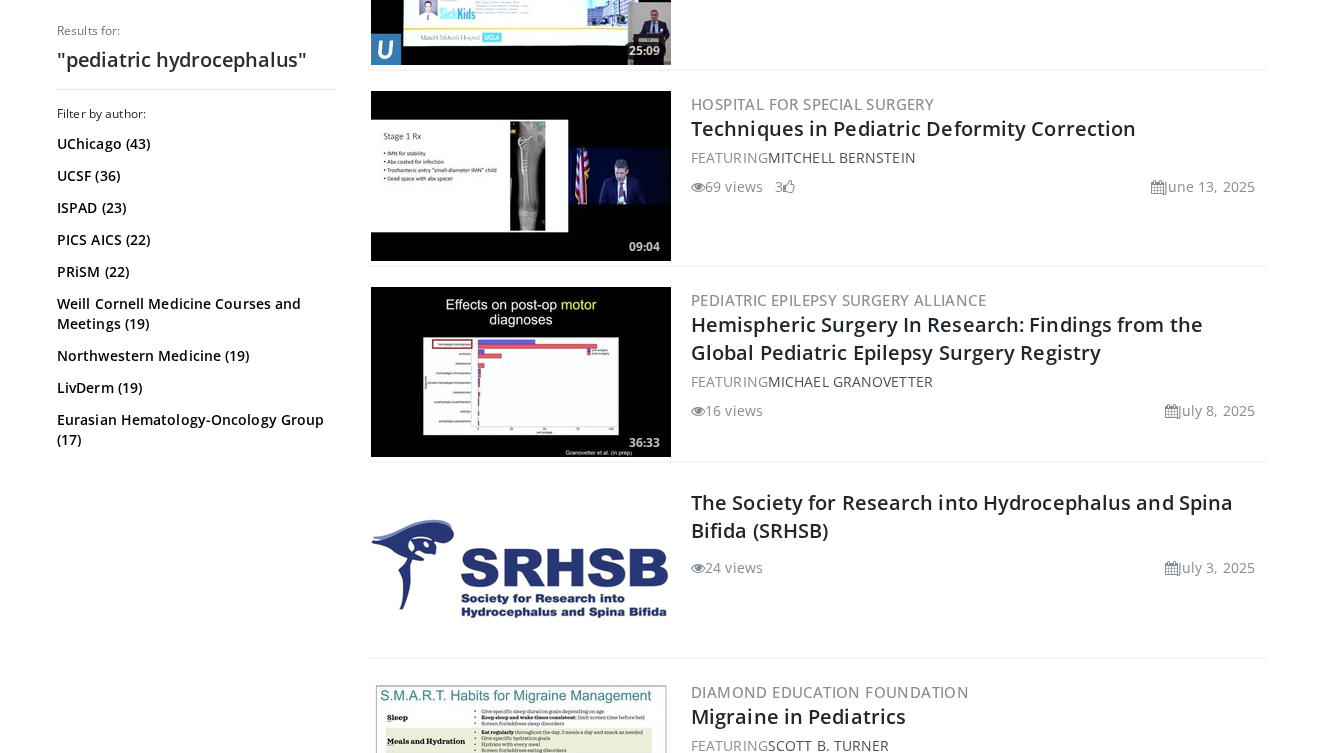 scroll, scrollTop: 4253, scrollLeft: 0, axis: vertical 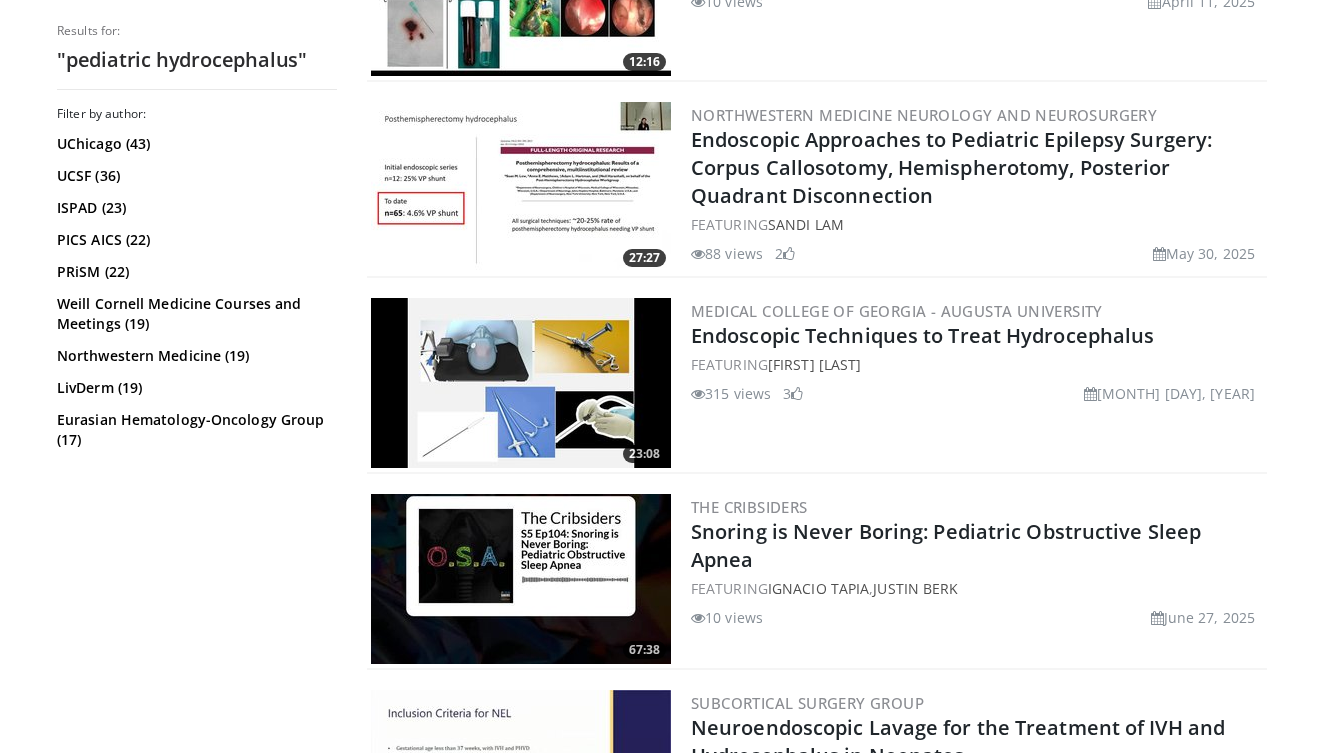 click at bounding box center (521, 383) 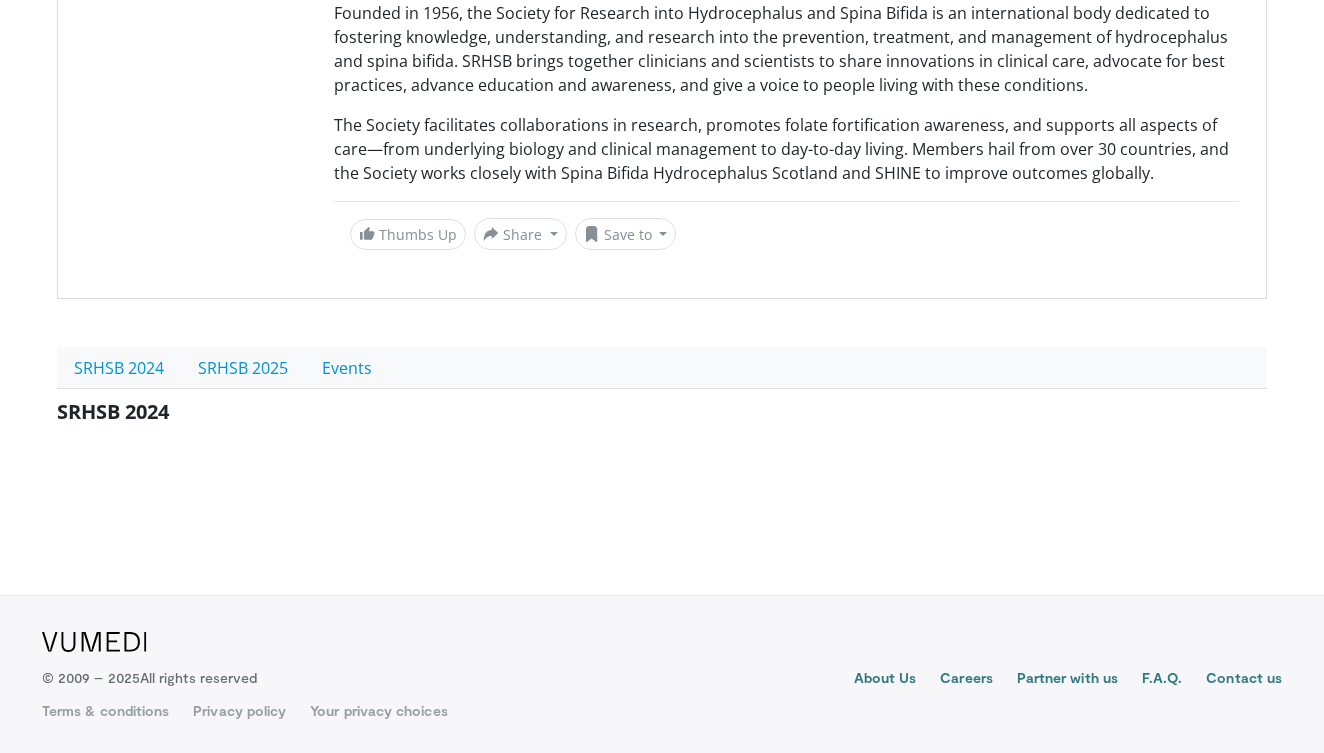 scroll, scrollTop: 300, scrollLeft: 0, axis: vertical 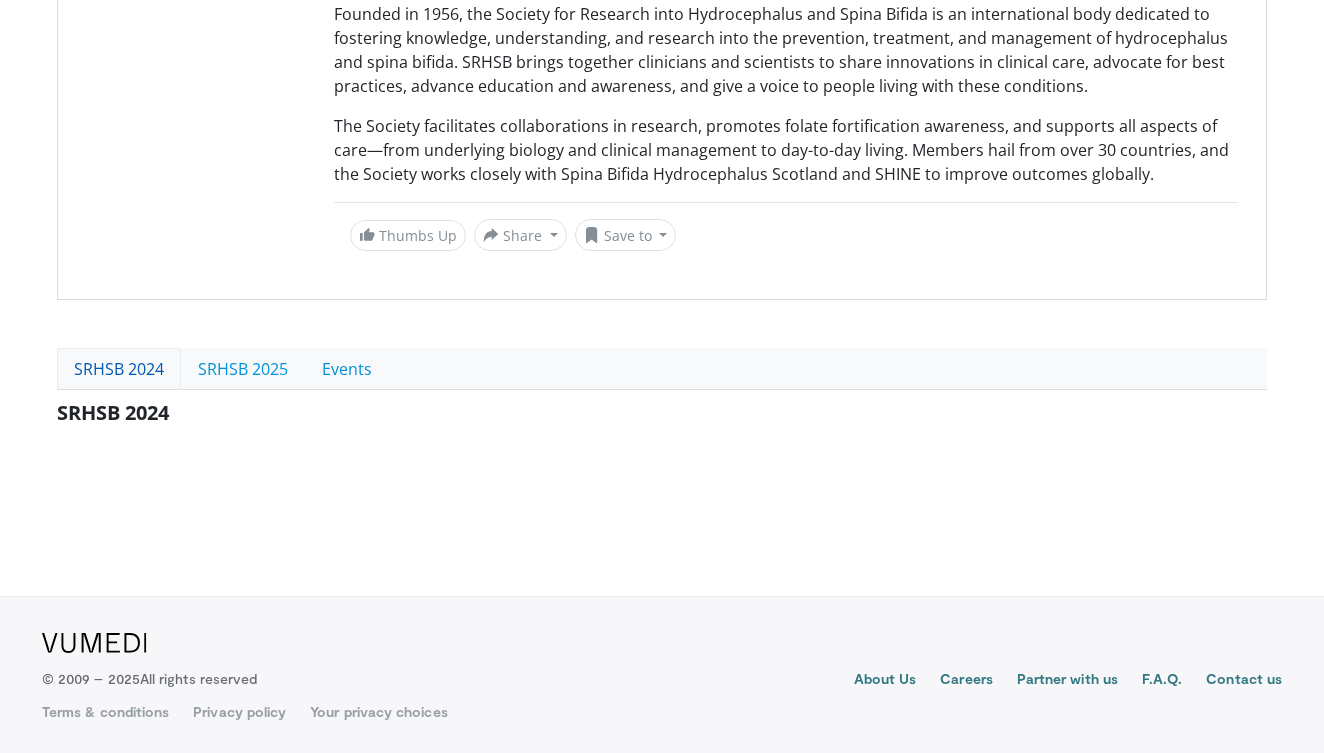 click on "SRHSB 2024" at bounding box center (119, 369) 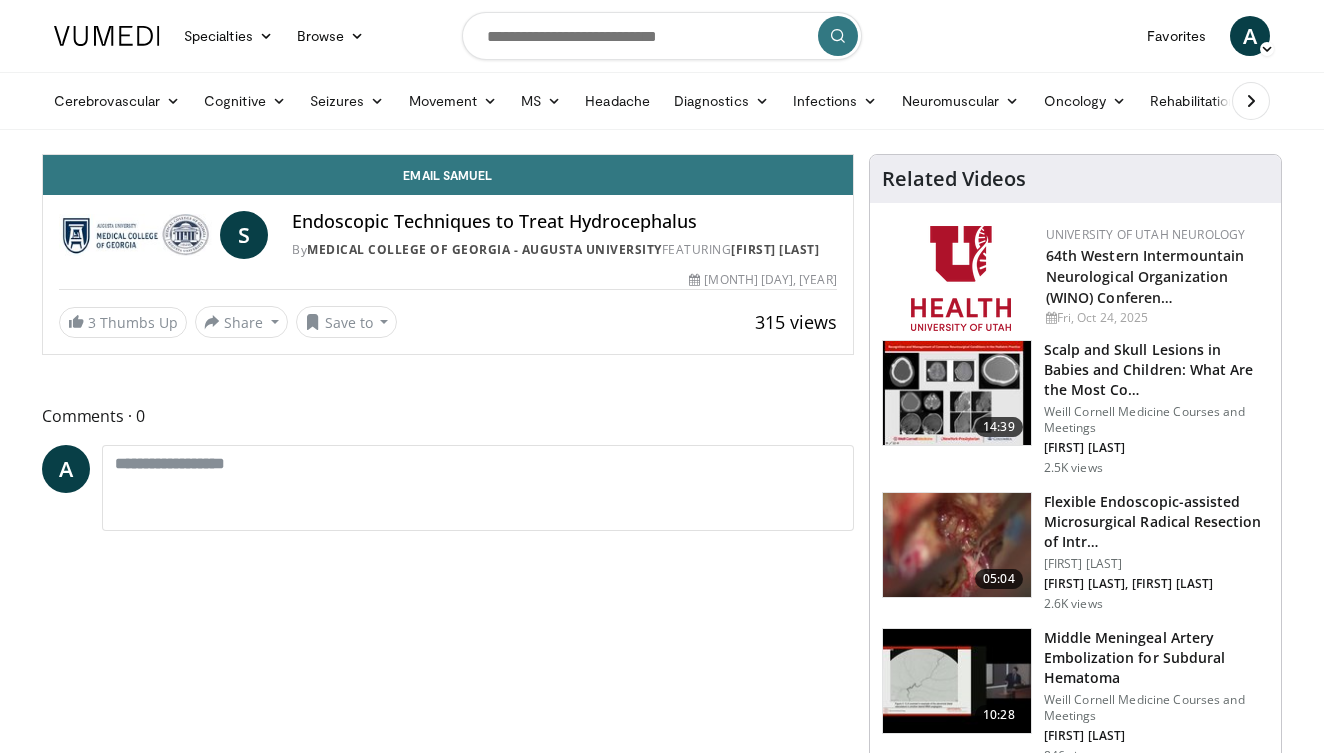scroll, scrollTop: 0, scrollLeft: 0, axis: both 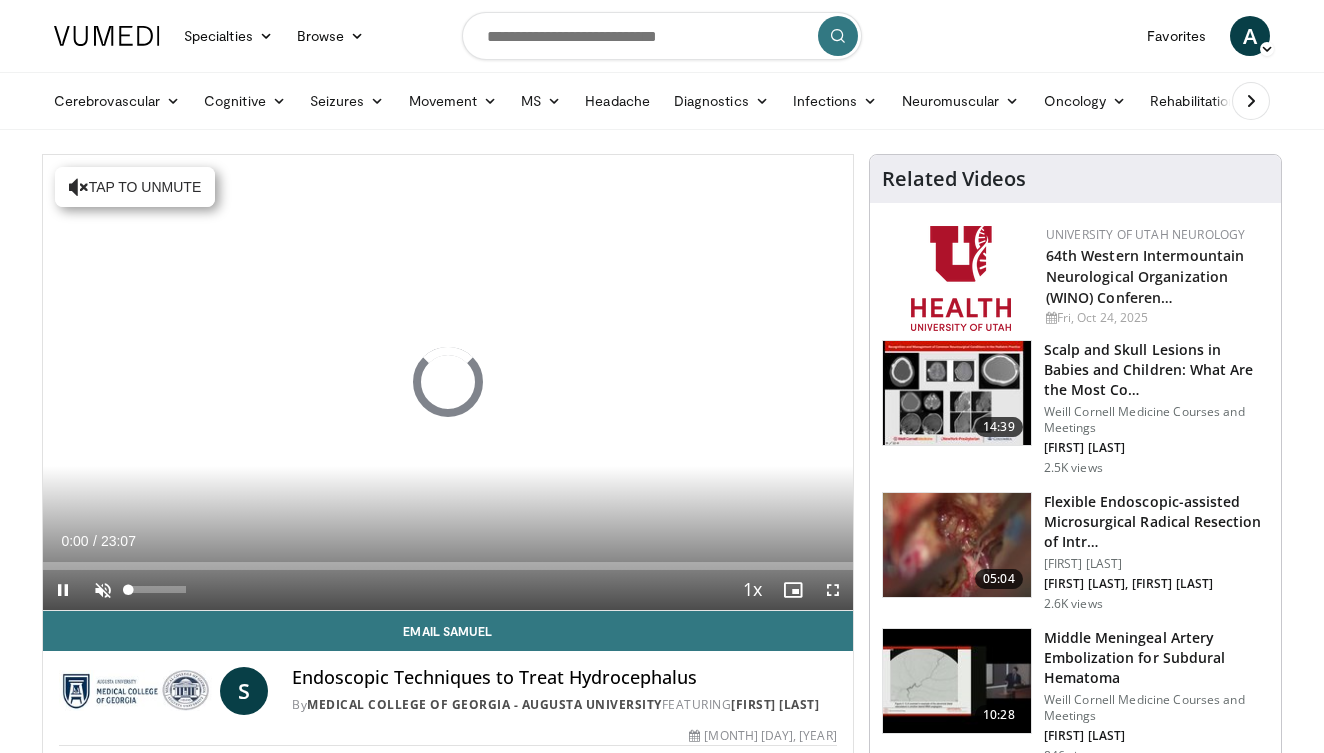 click at bounding box center (103, 590) 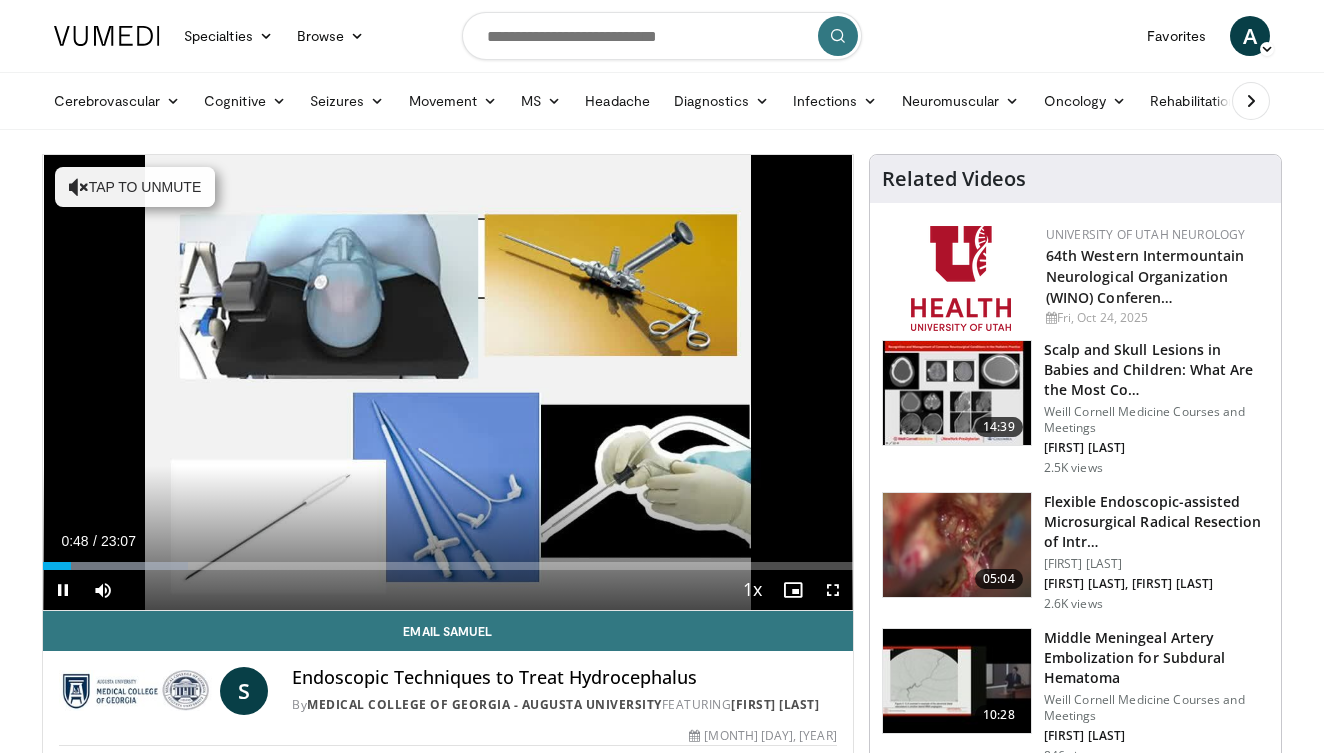 click at bounding box center (833, 590) 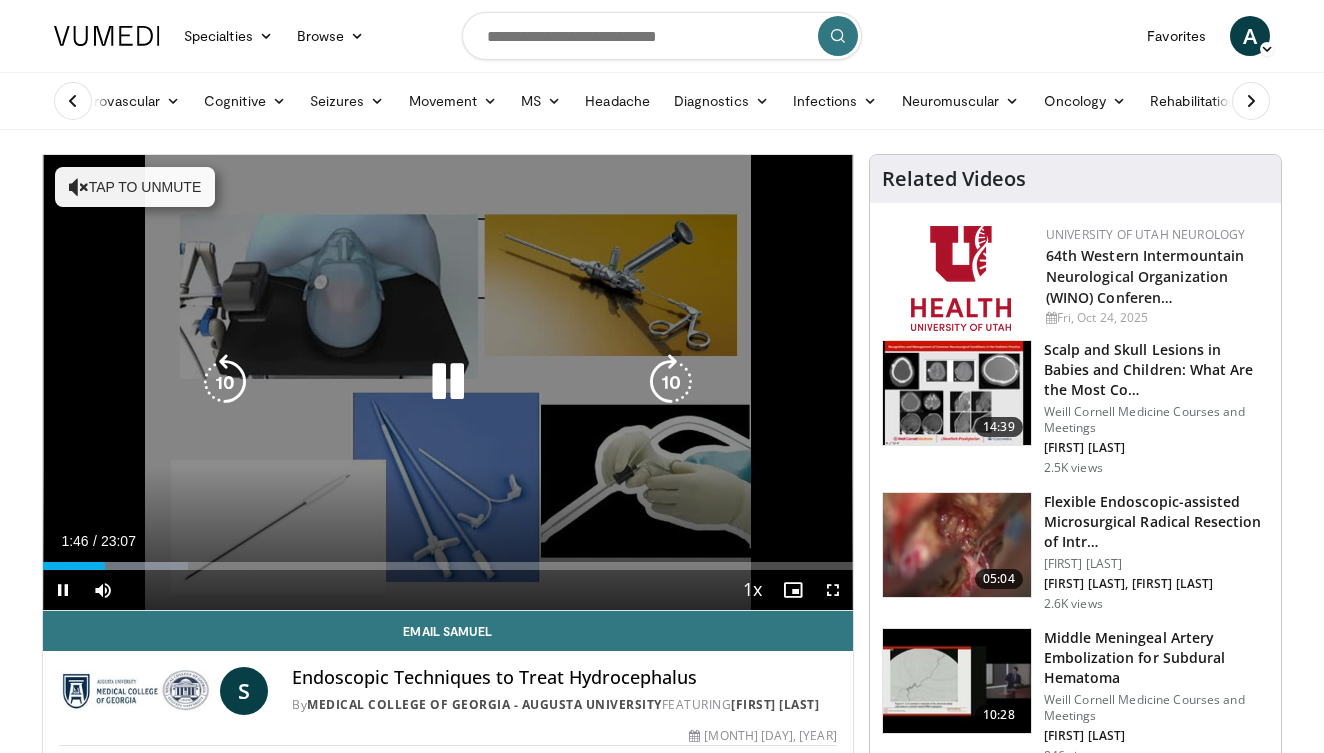 click on "10 seconds
Tap to unmute" at bounding box center [448, 382] 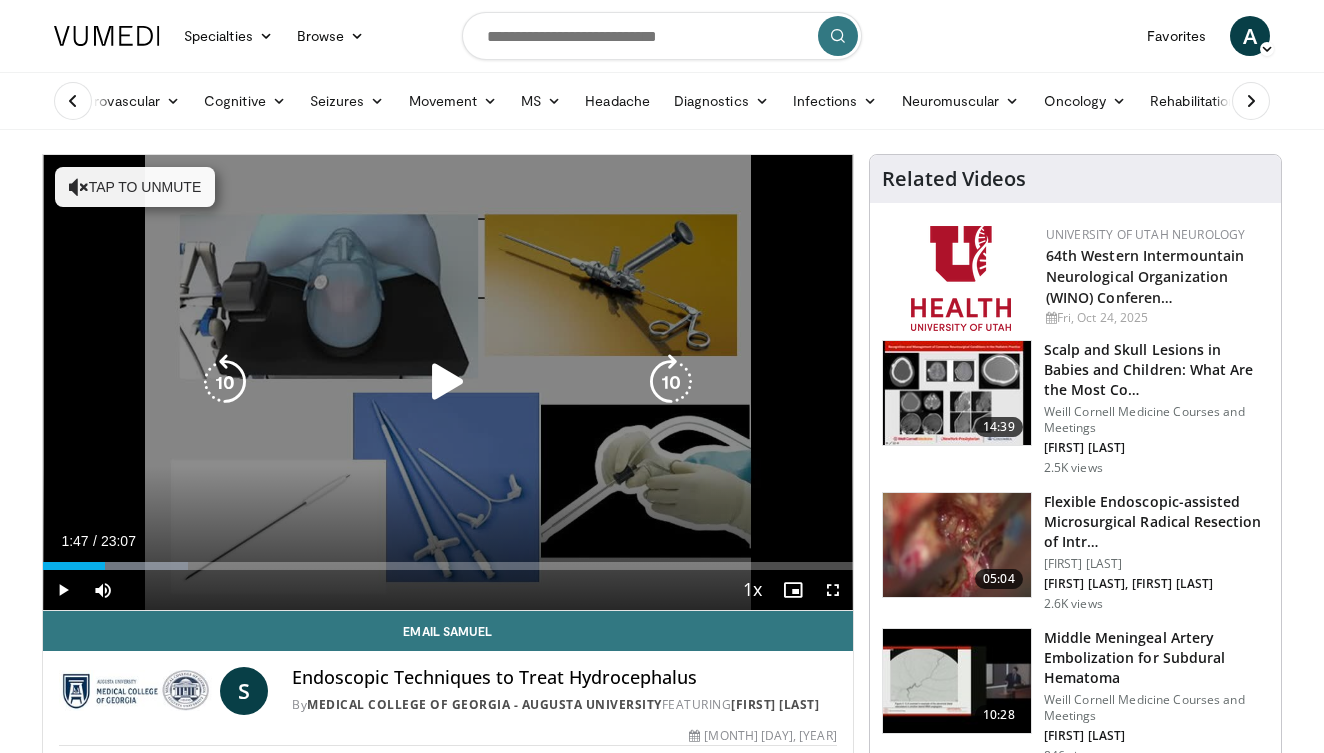 click on "10 seconds
Tap to unmute" at bounding box center (448, 382) 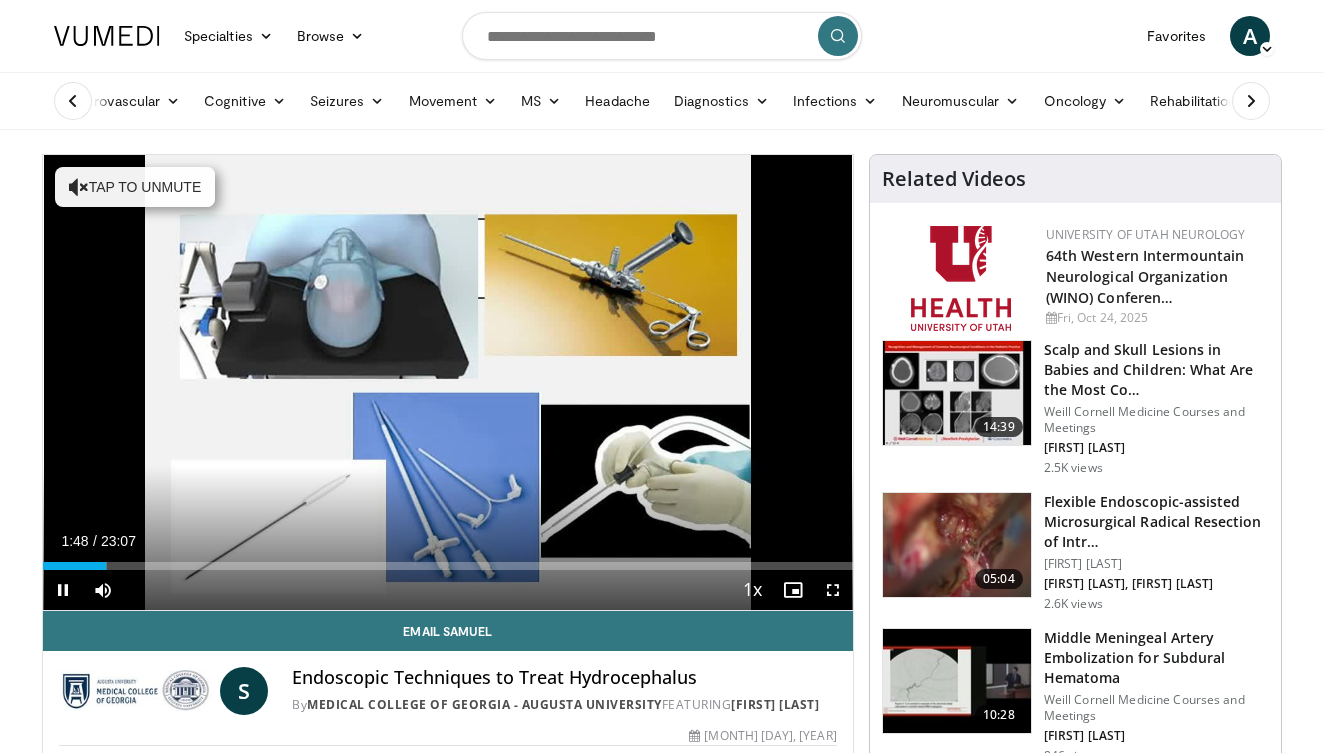 click at bounding box center [833, 590] 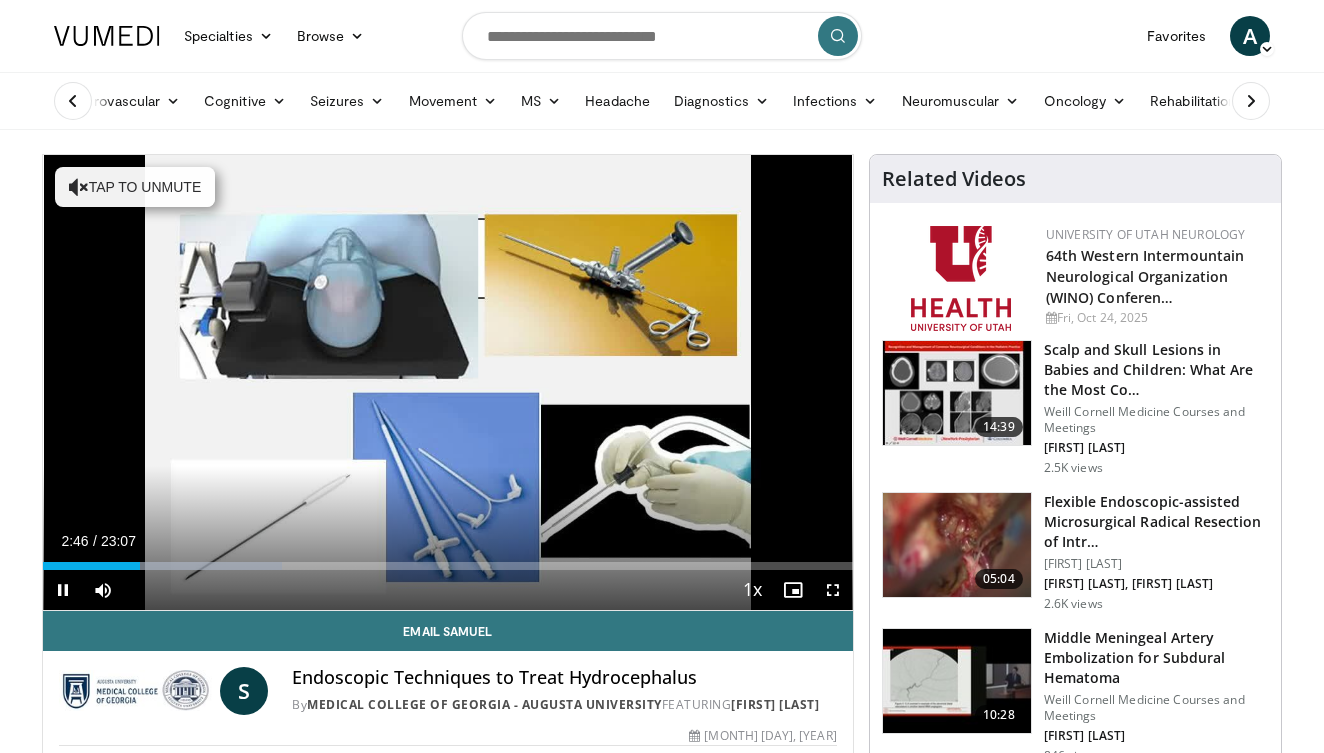 click at bounding box center [833, 590] 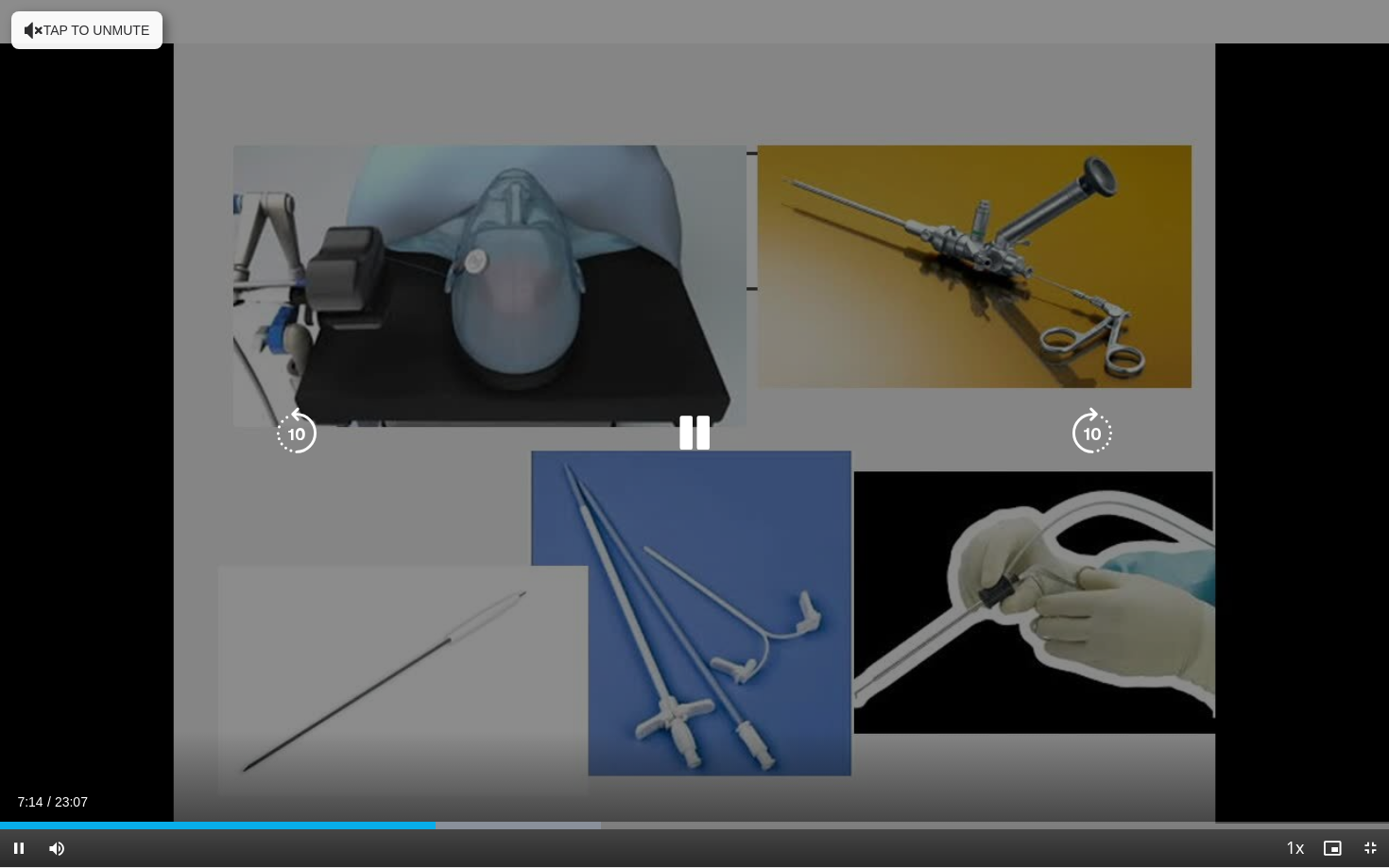 click on "10 seconds
Tap to unmute" at bounding box center (694, 434) 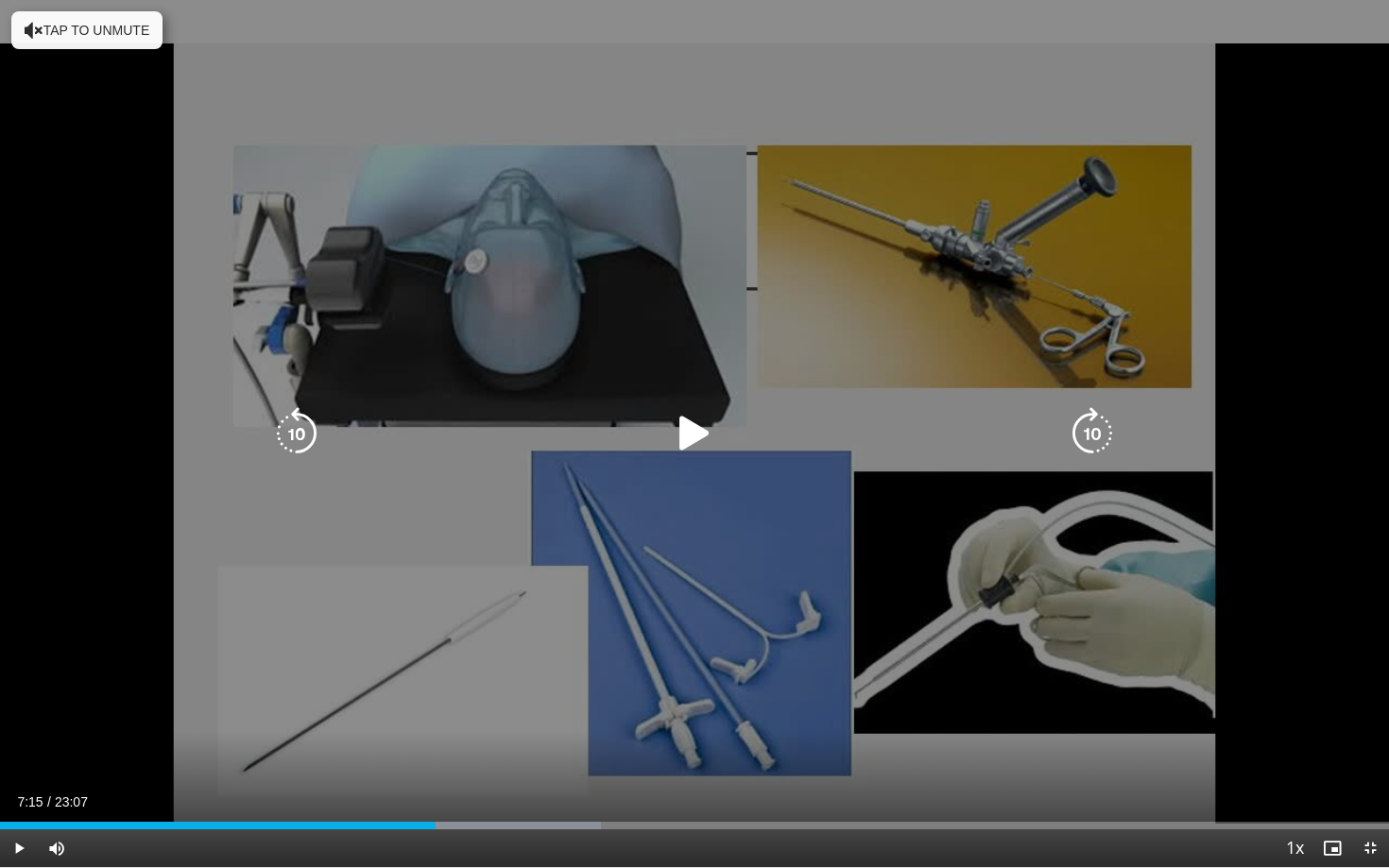 click at bounding box center [694, 434] 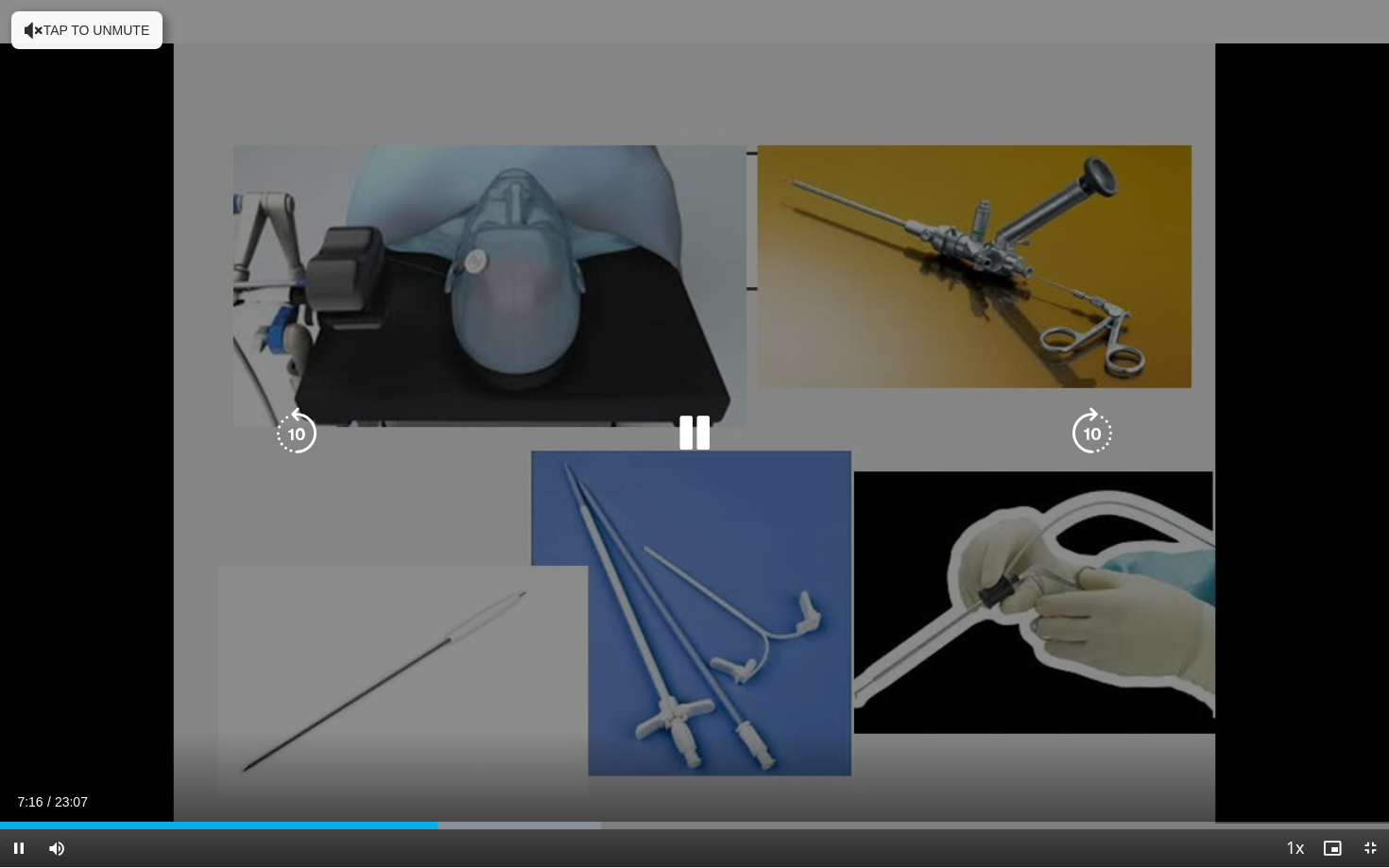 click at bounding box center (297, 434) 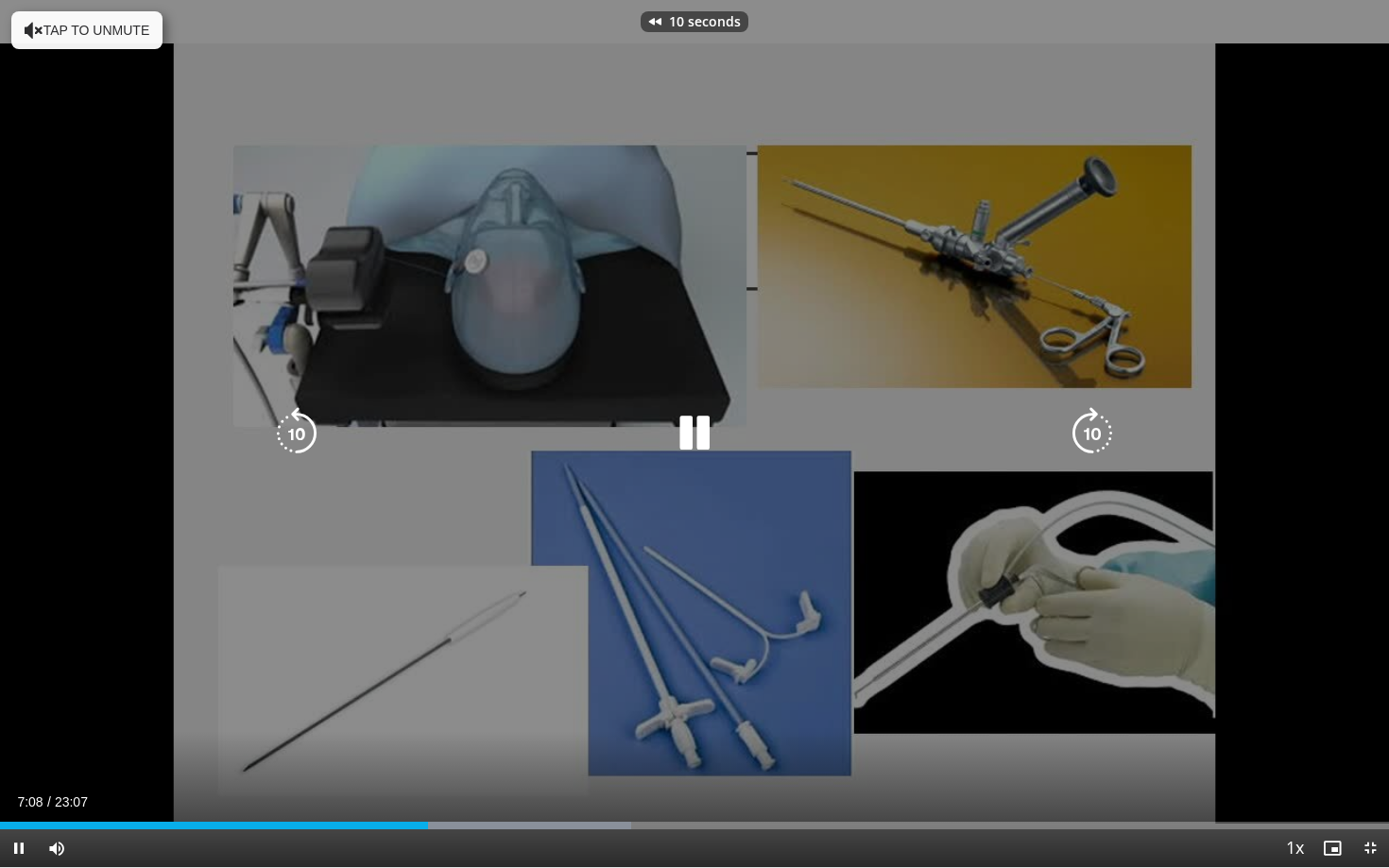 click at bounding box center [297, 434] 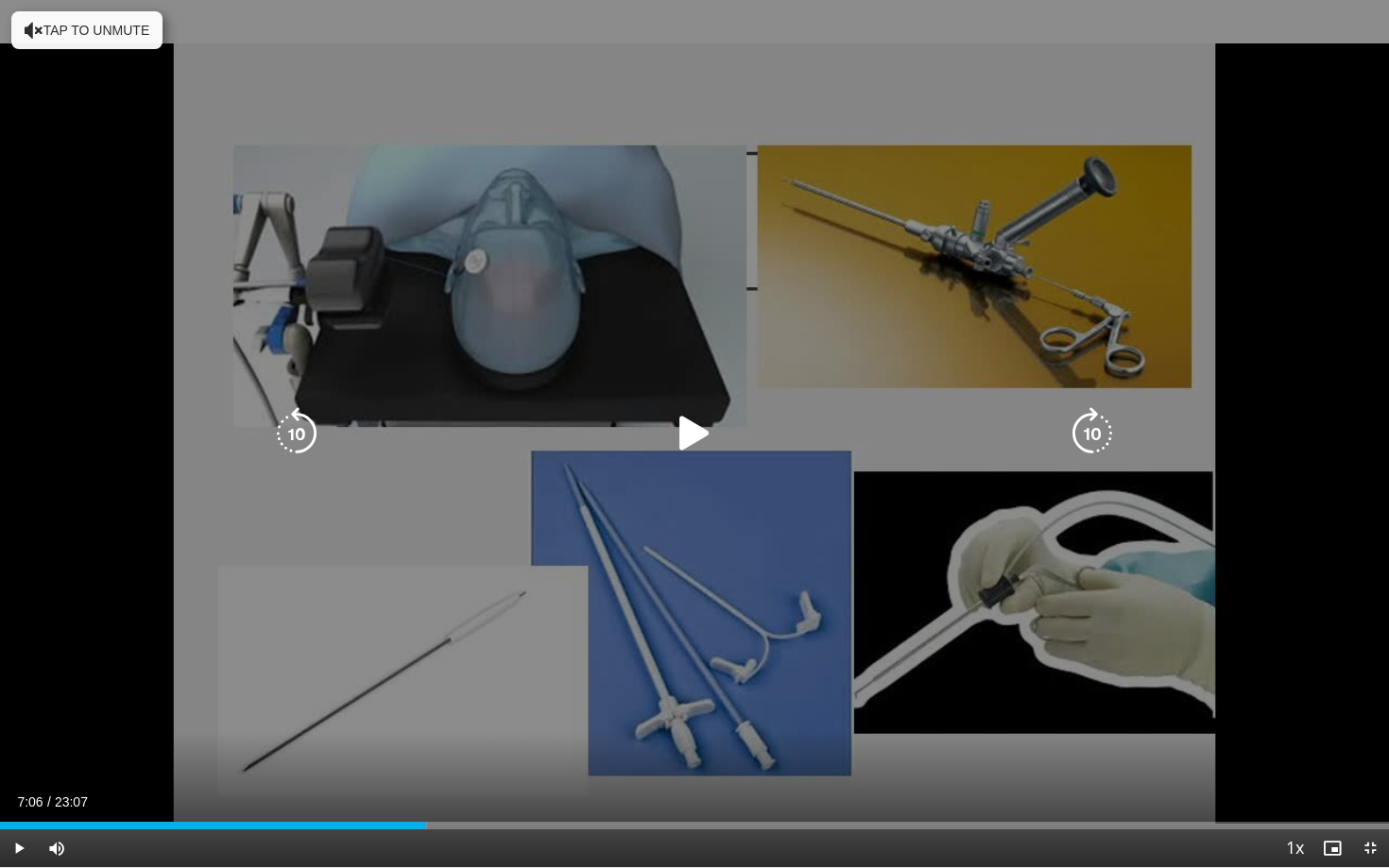 click at bounding box center (694, 434) 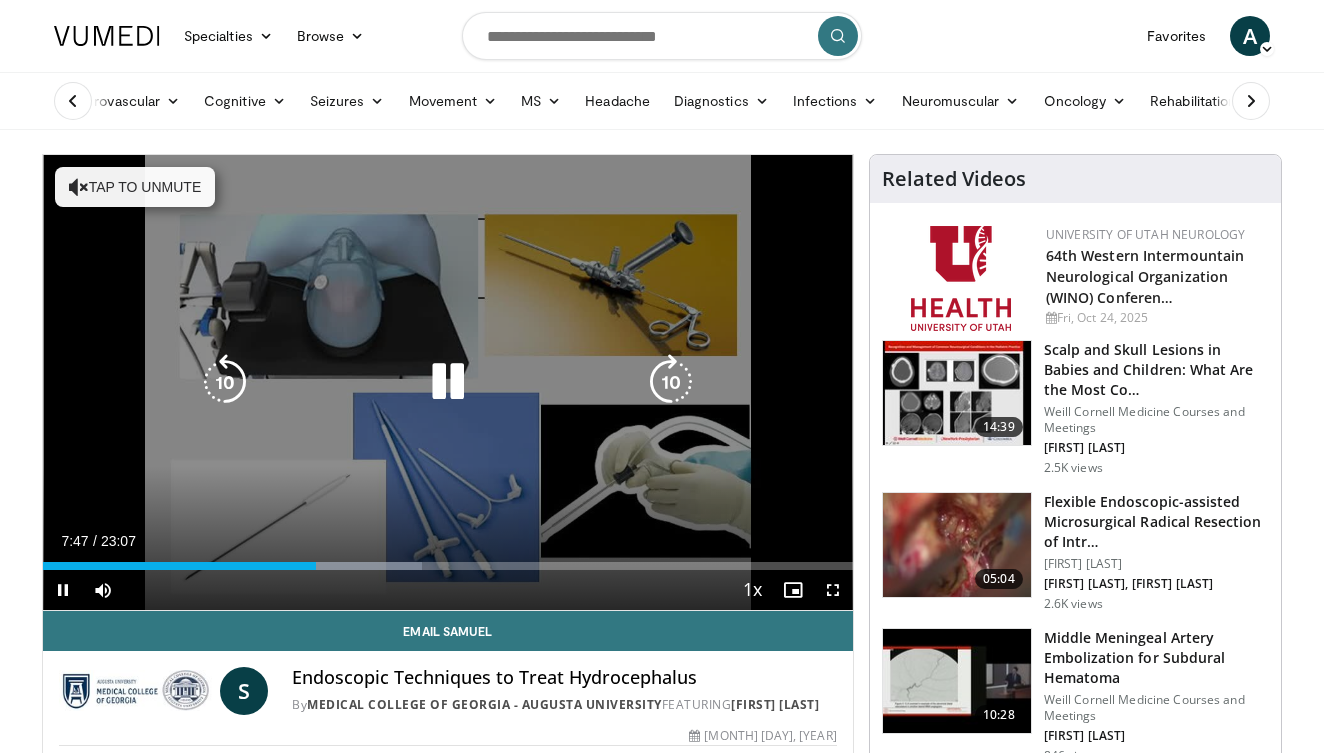 click on "20 seconds
Tap to unmute" at bounding box center (448, 382) 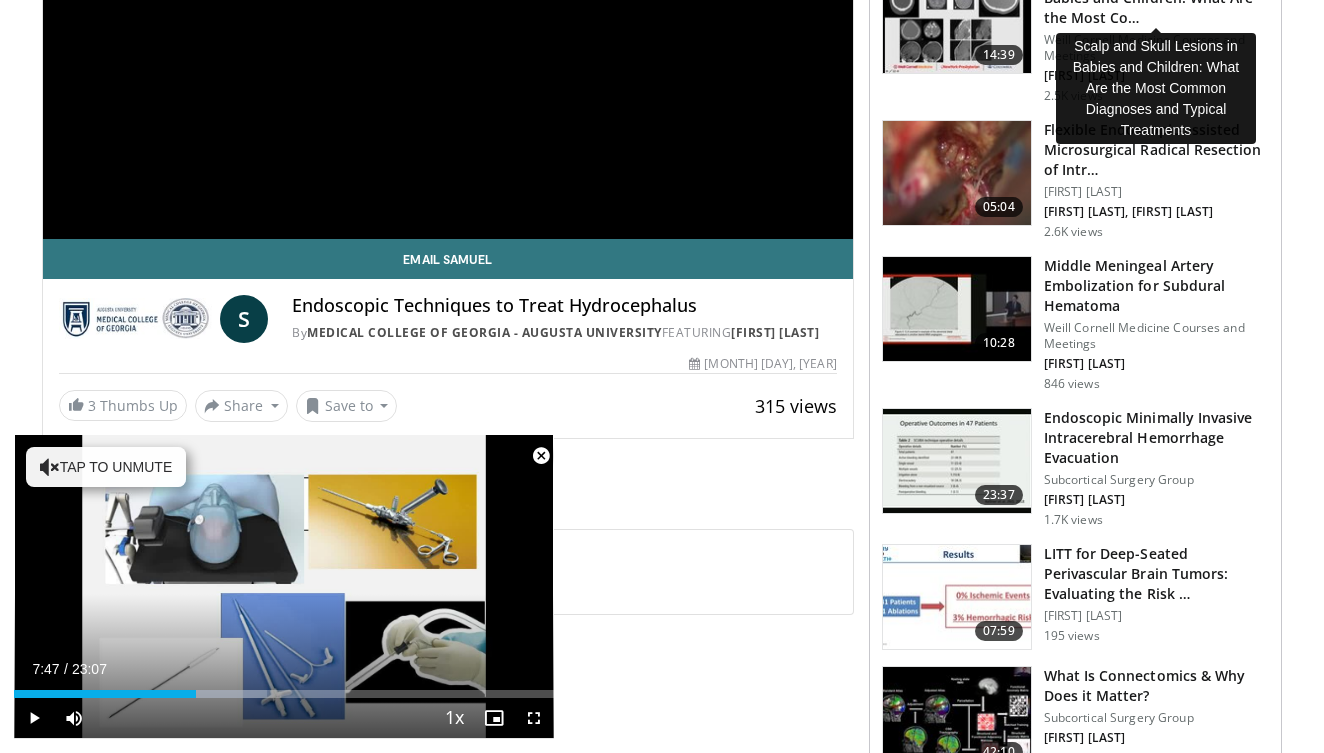 scroll, scrollTop: 388, scrollLeft: 0, axis: vertical 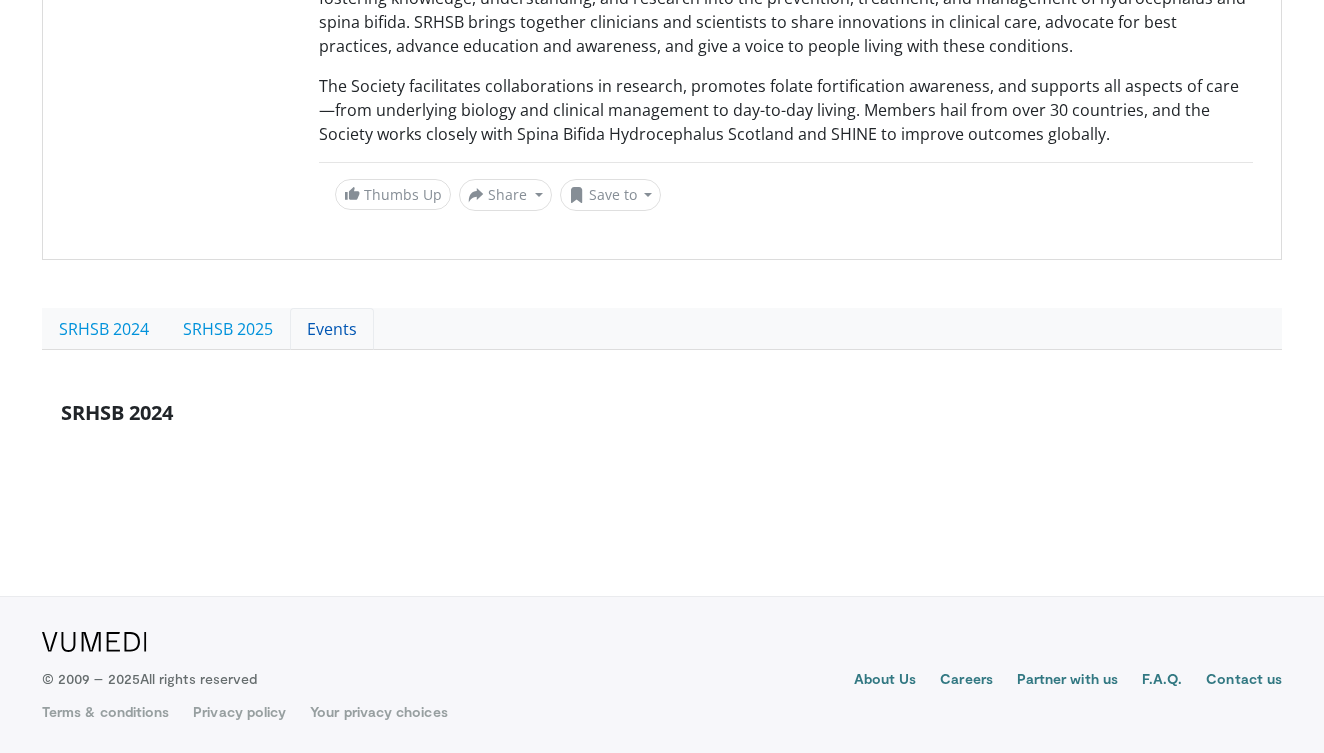 click on "Events" at bounding box center (332, 329) 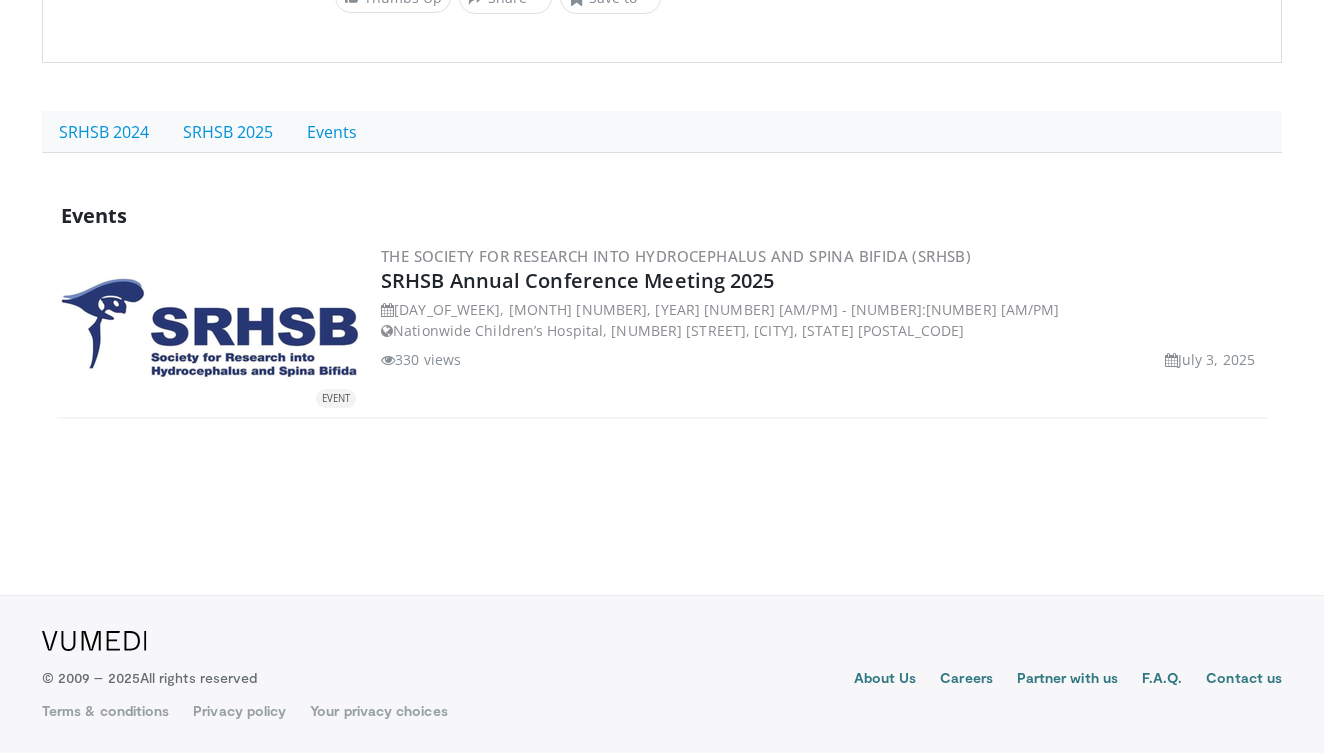 scroll, scrollTop: 503, scrollLeft: 0, axis: vertical 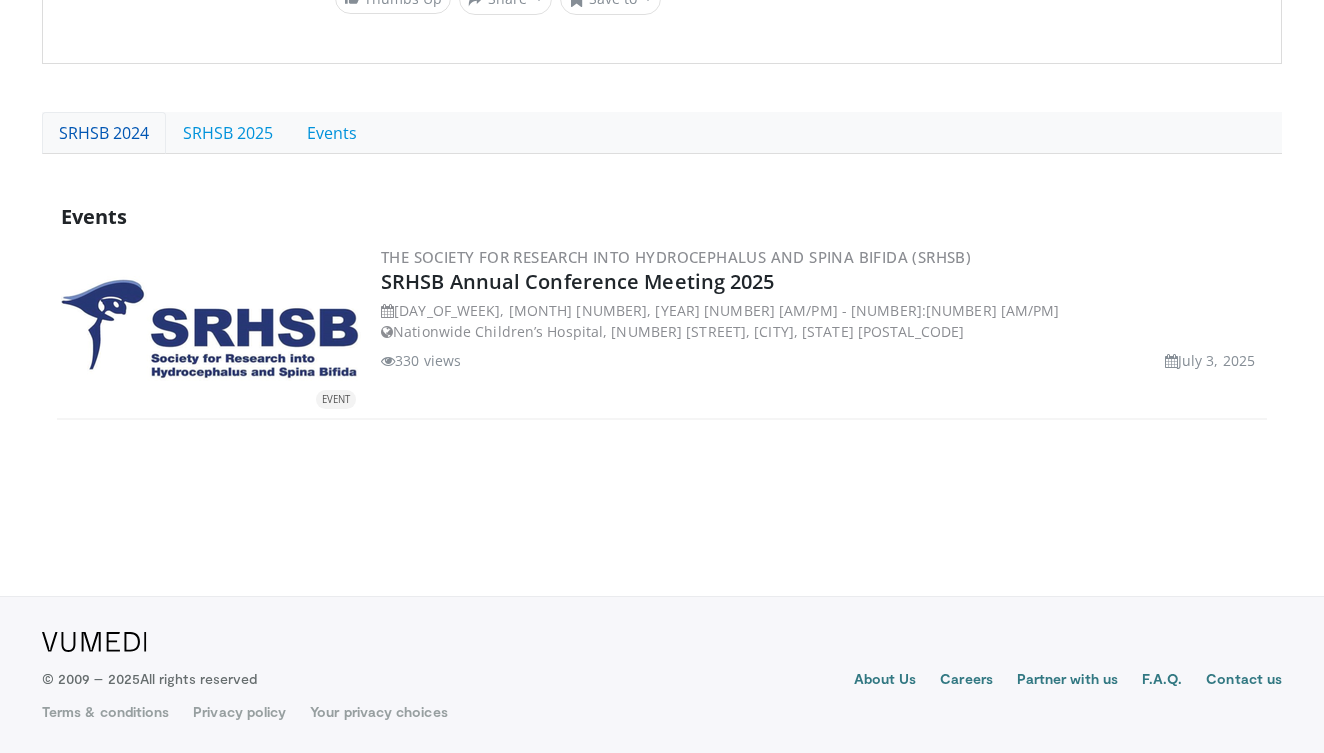 click on "SRHSB 2024" at bounding box center (104, 133) 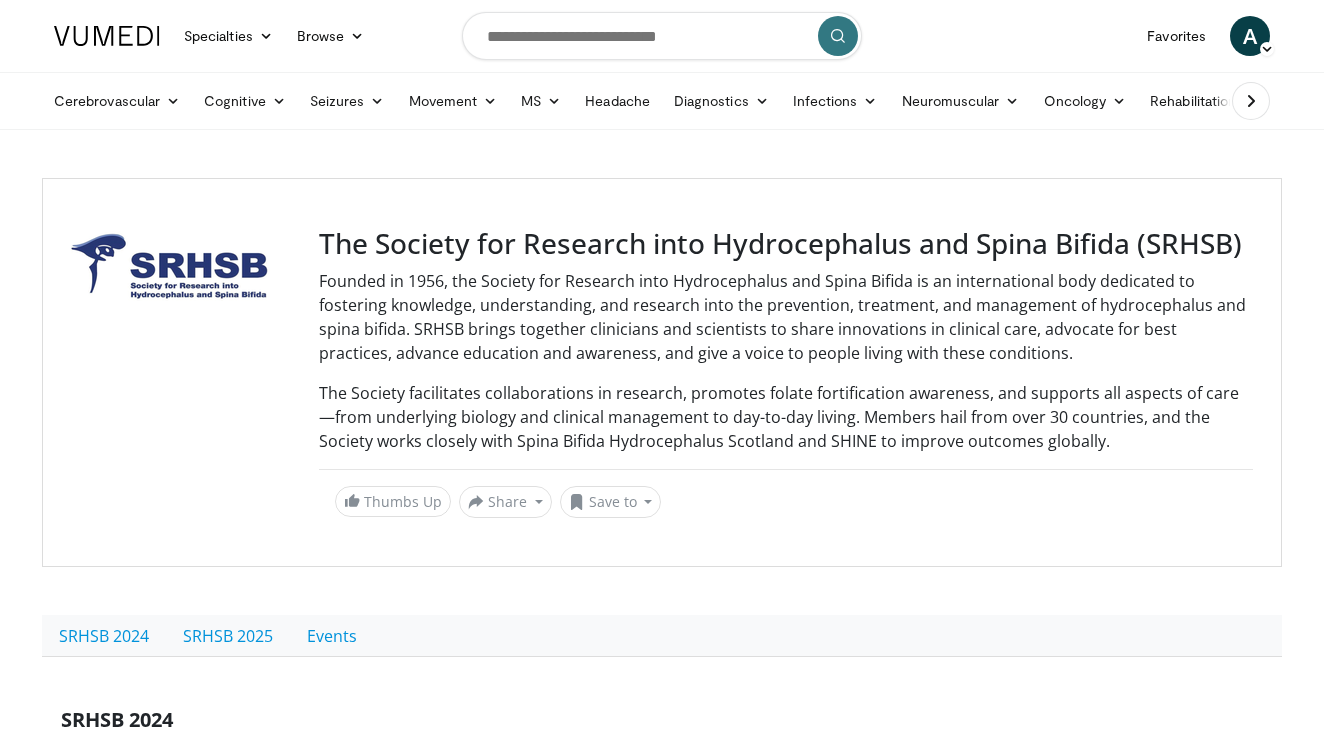 scroll, scrollTop: 9, scrollLeft: 0, axis: vertical 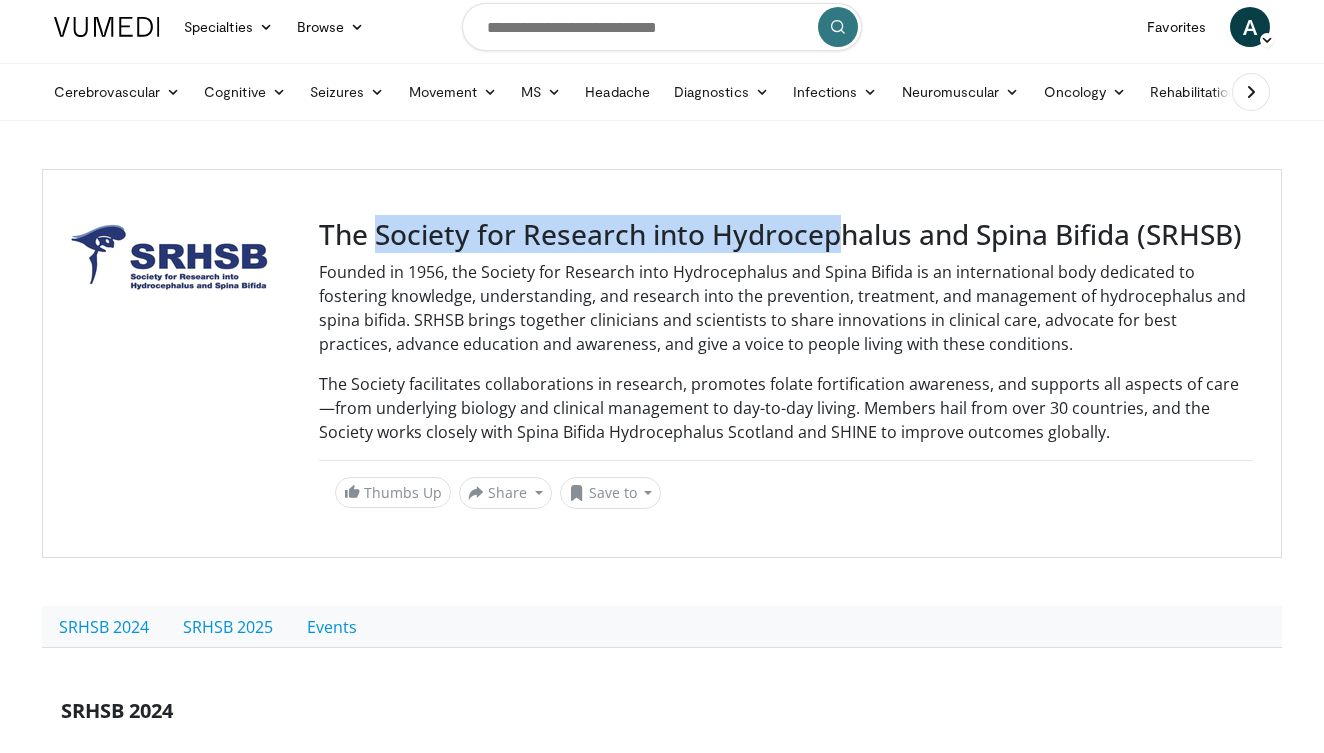 drag, startPoint x: 376, startPoint y: 230, endPoint x: 840, endPoint y: 234, distance: 464.01724 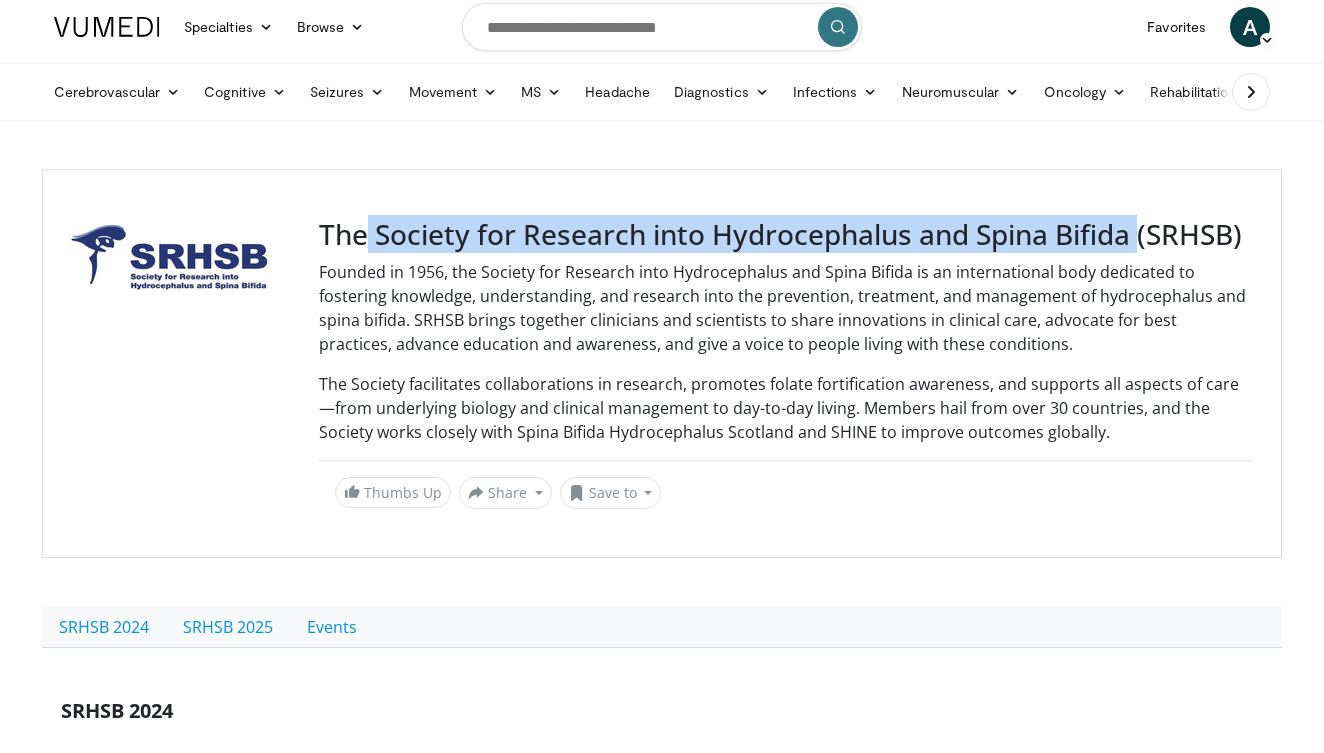 drag, startPoint x: 1138, startPoint y: 234, endPoint x: 369, endPoint y: 240, distance: 769.0234 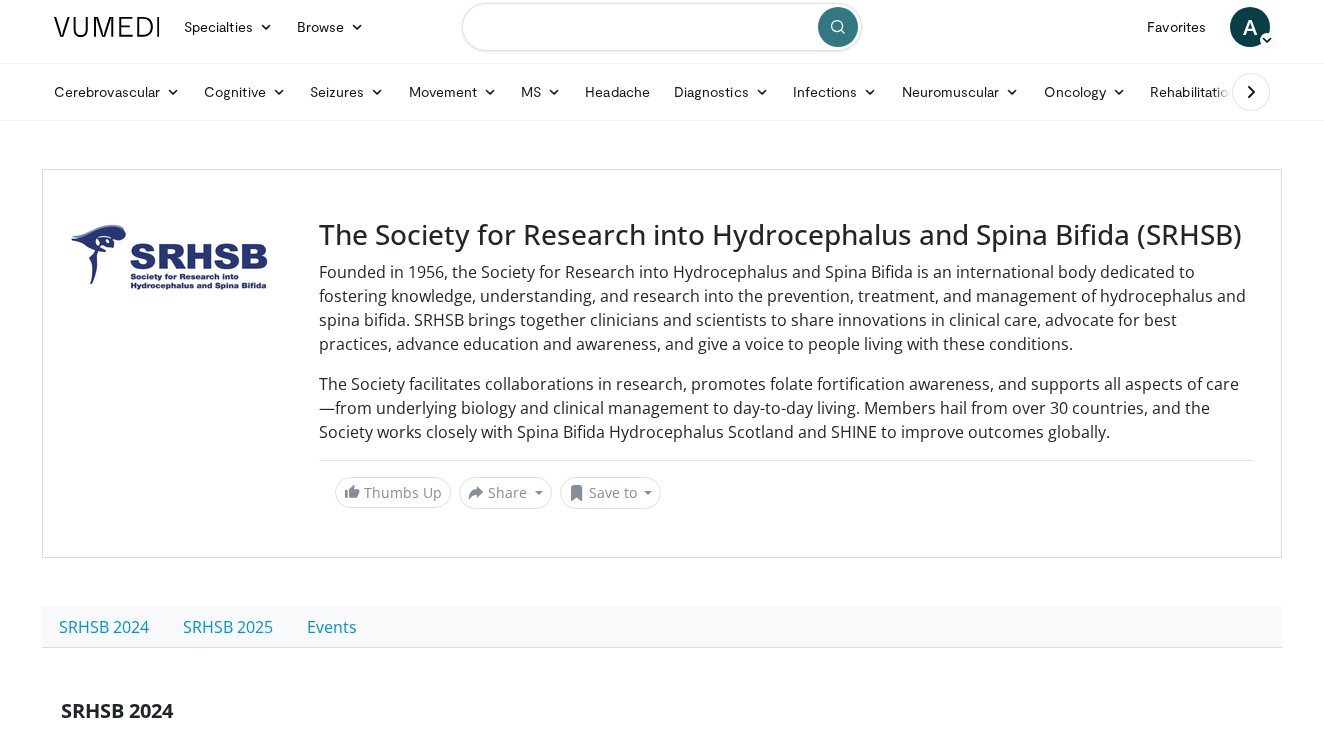 click at bounding box center (662, 27) 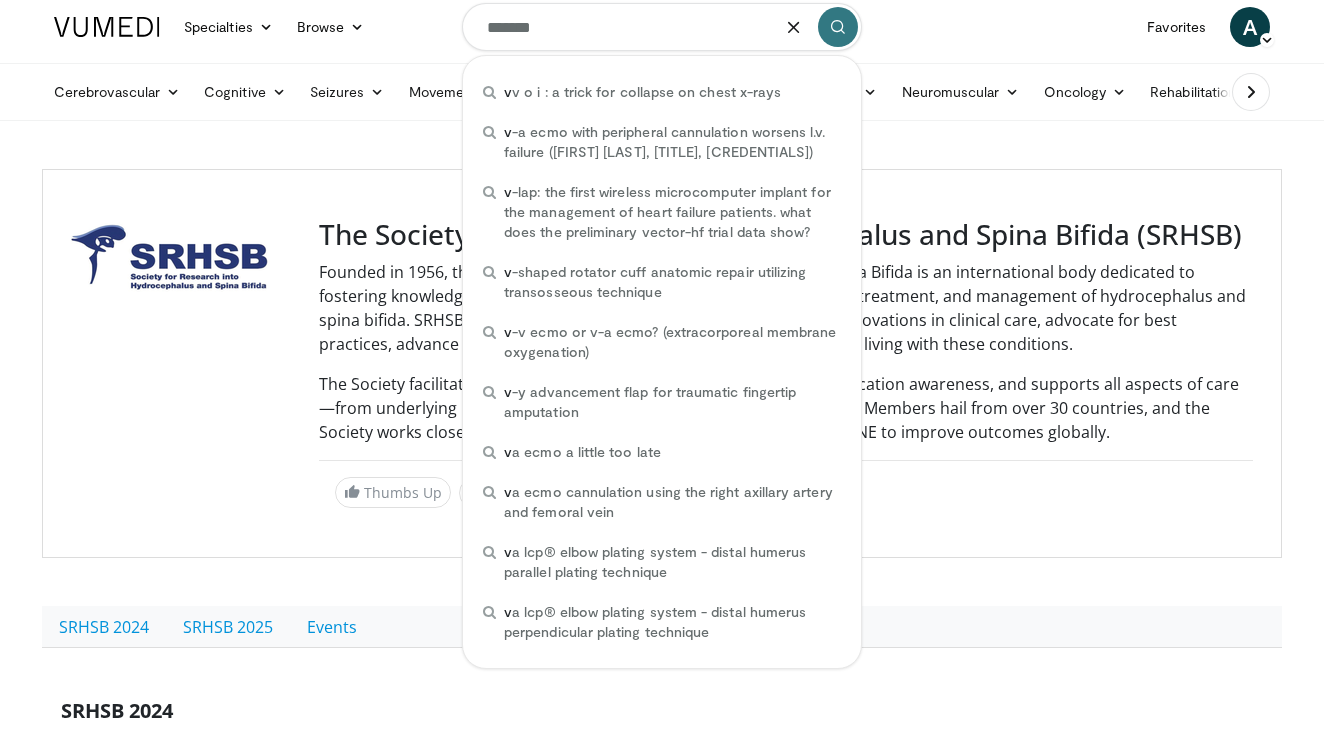 type on "********" 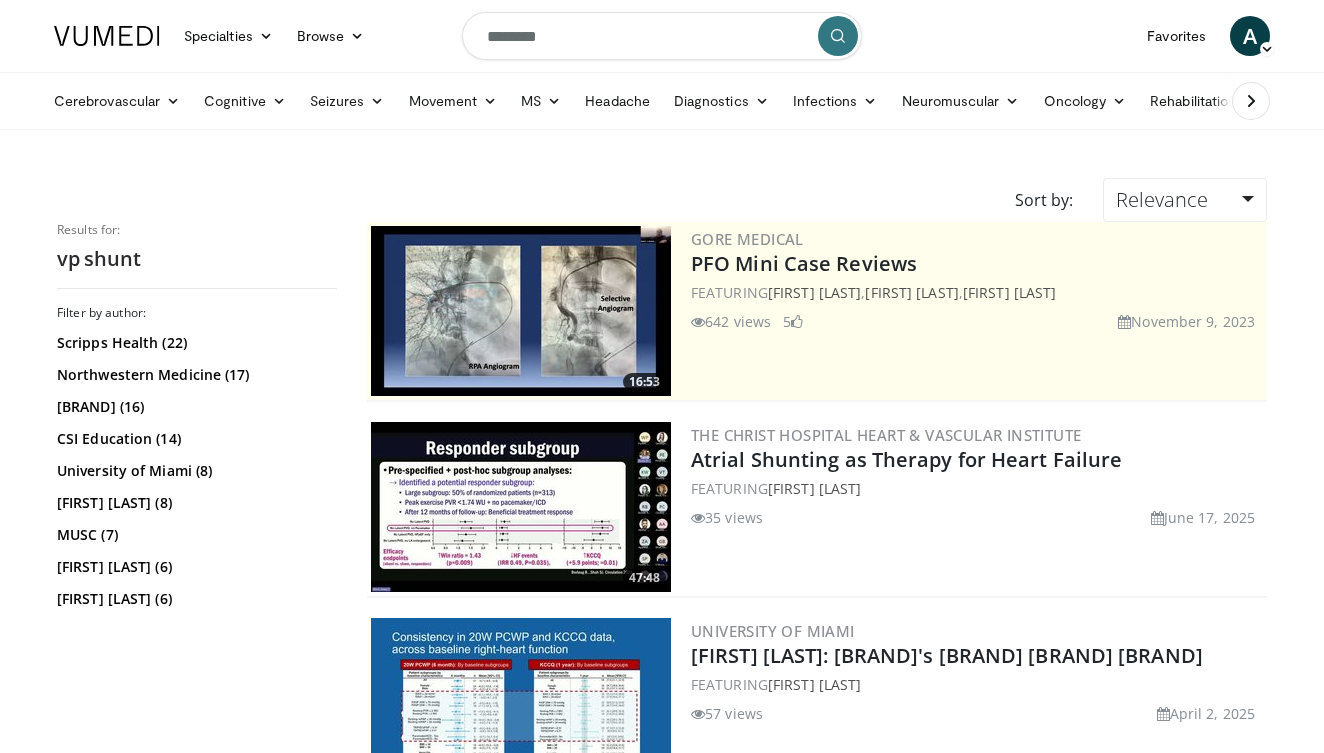 scroll, scrollTop: 0, scrollLeft: 0, axis: both 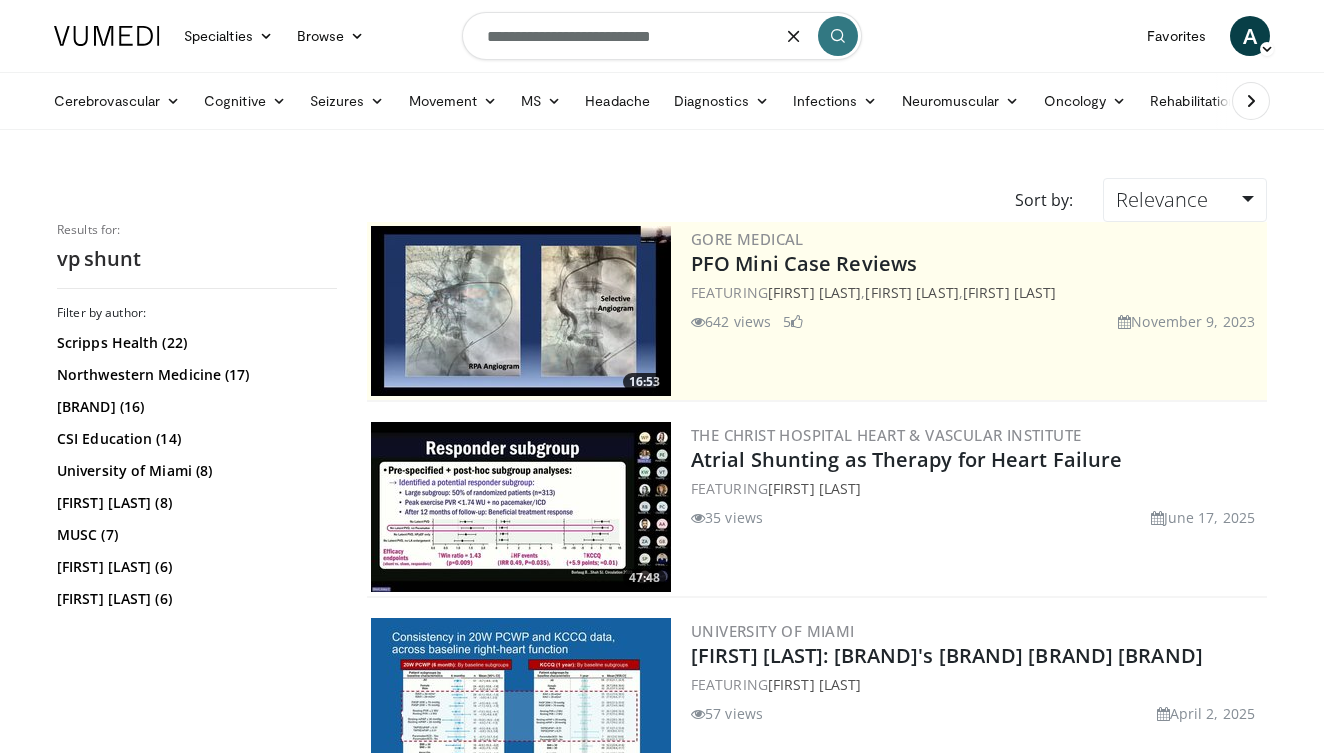 type on "**********" 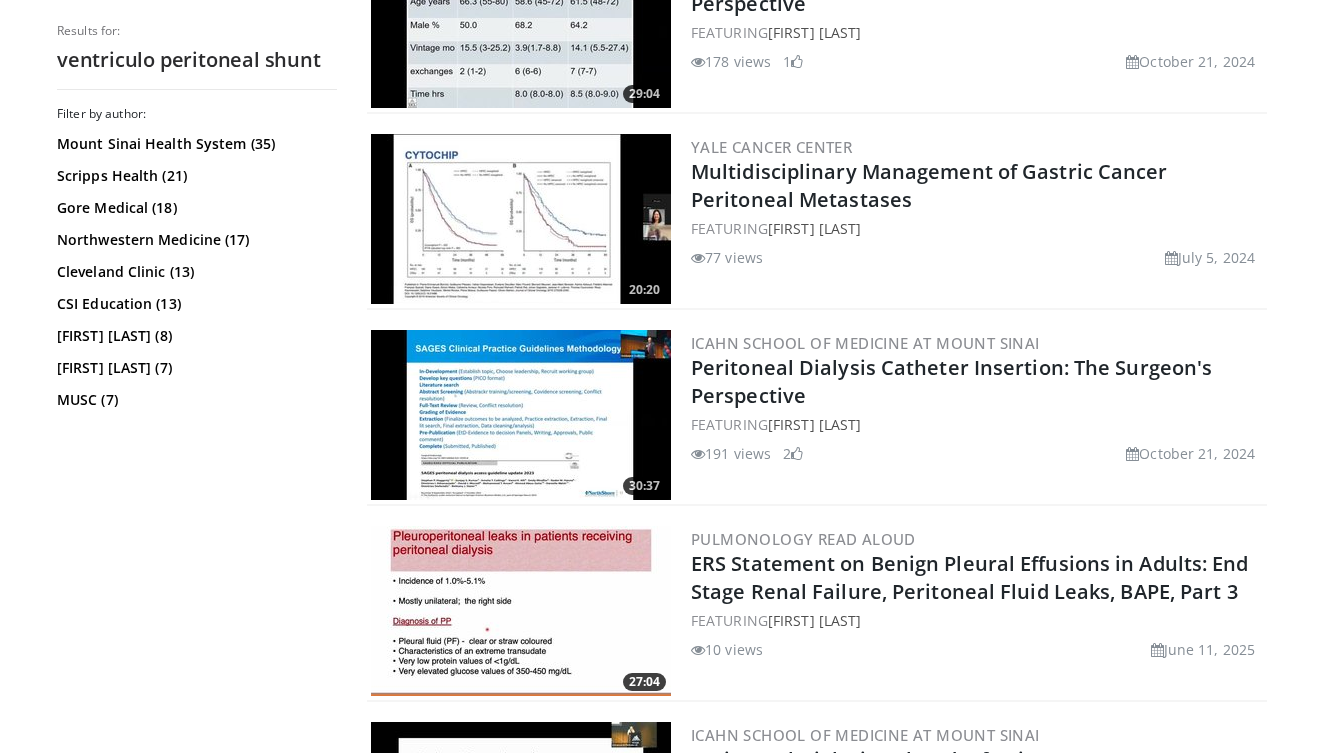 scroll, scrollTop: 3234, scrollLeft: 0, axis: vertical 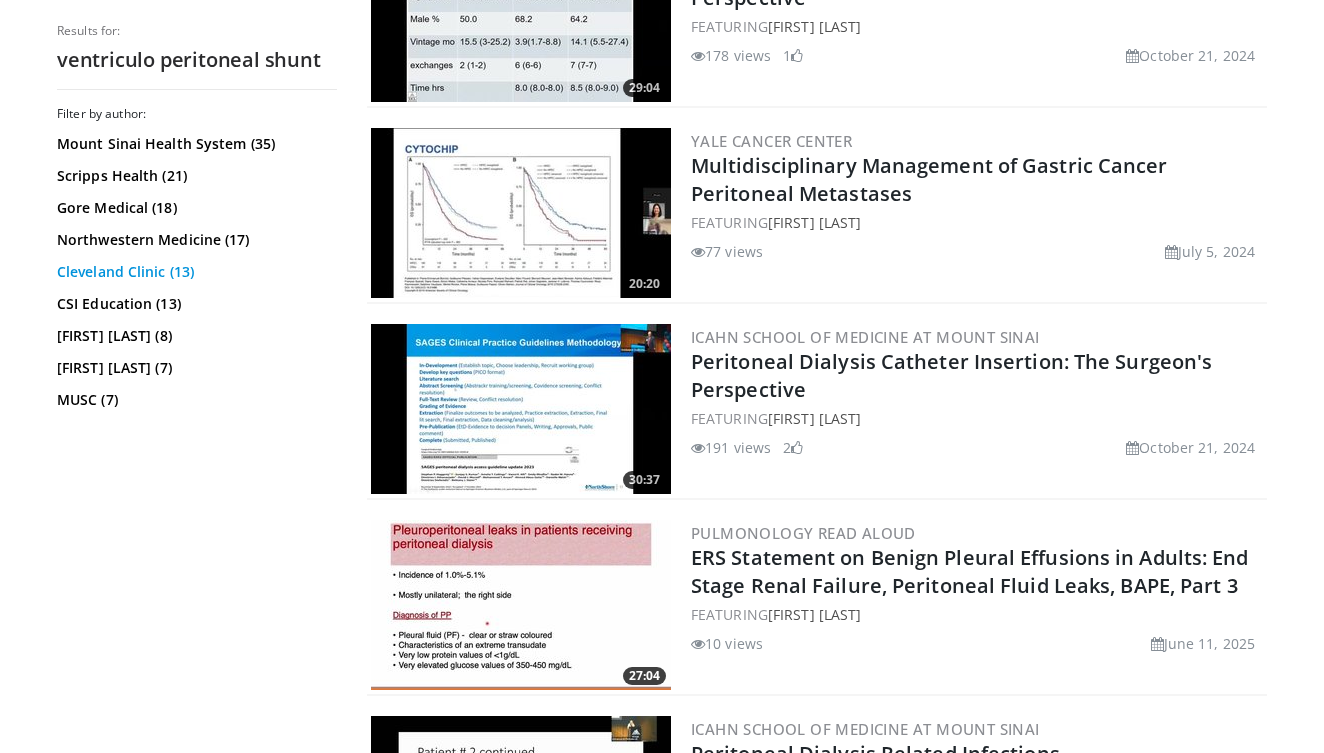 click on "Cleveland Clinic (13)" at bounding box center [194, 272] 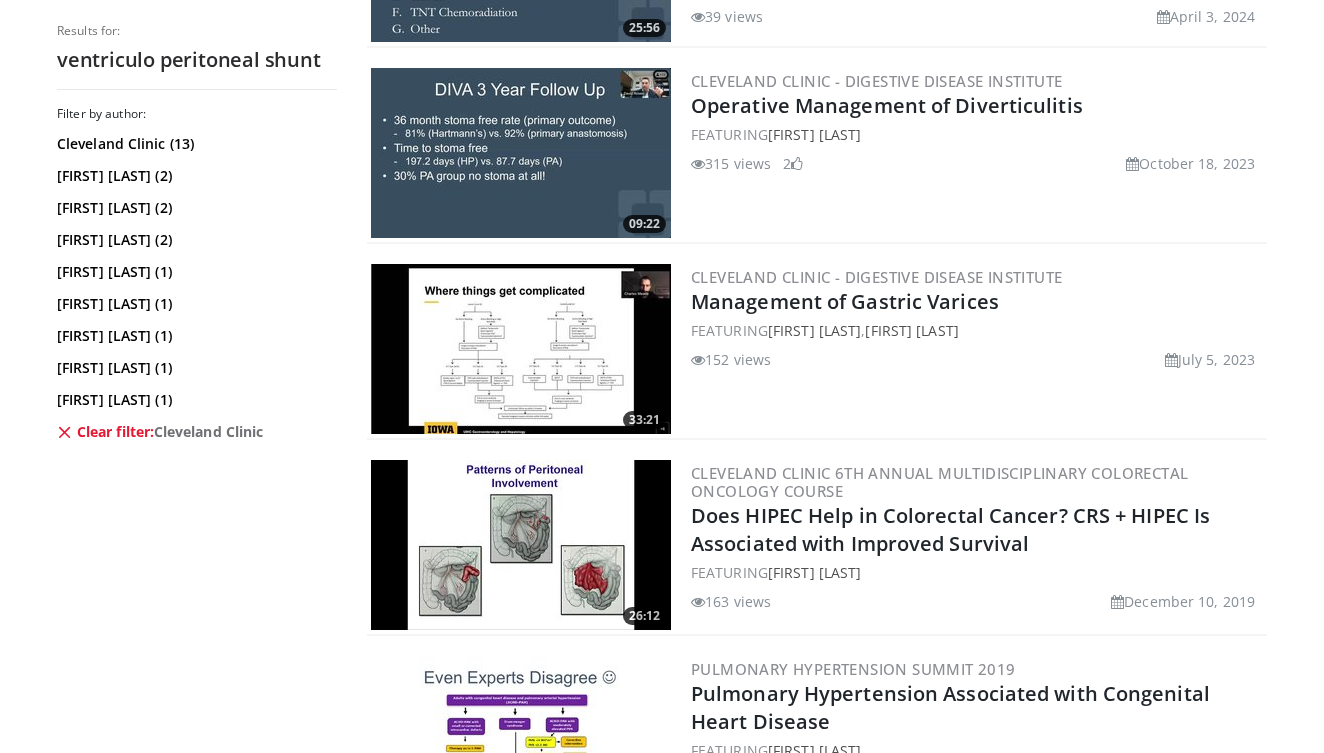 scroll, scrollTop: 1750, scrollLeft: 0, axis: vertical 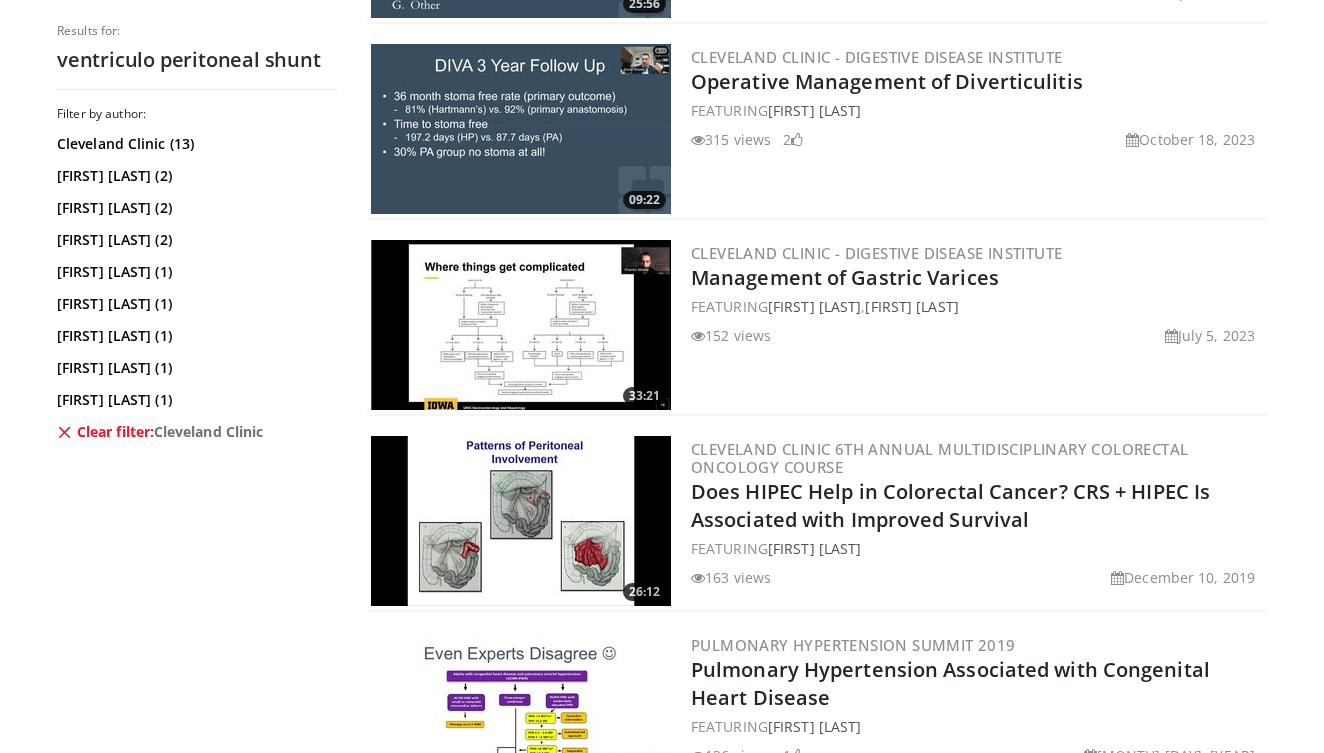 click at bounding box center [65, 432] 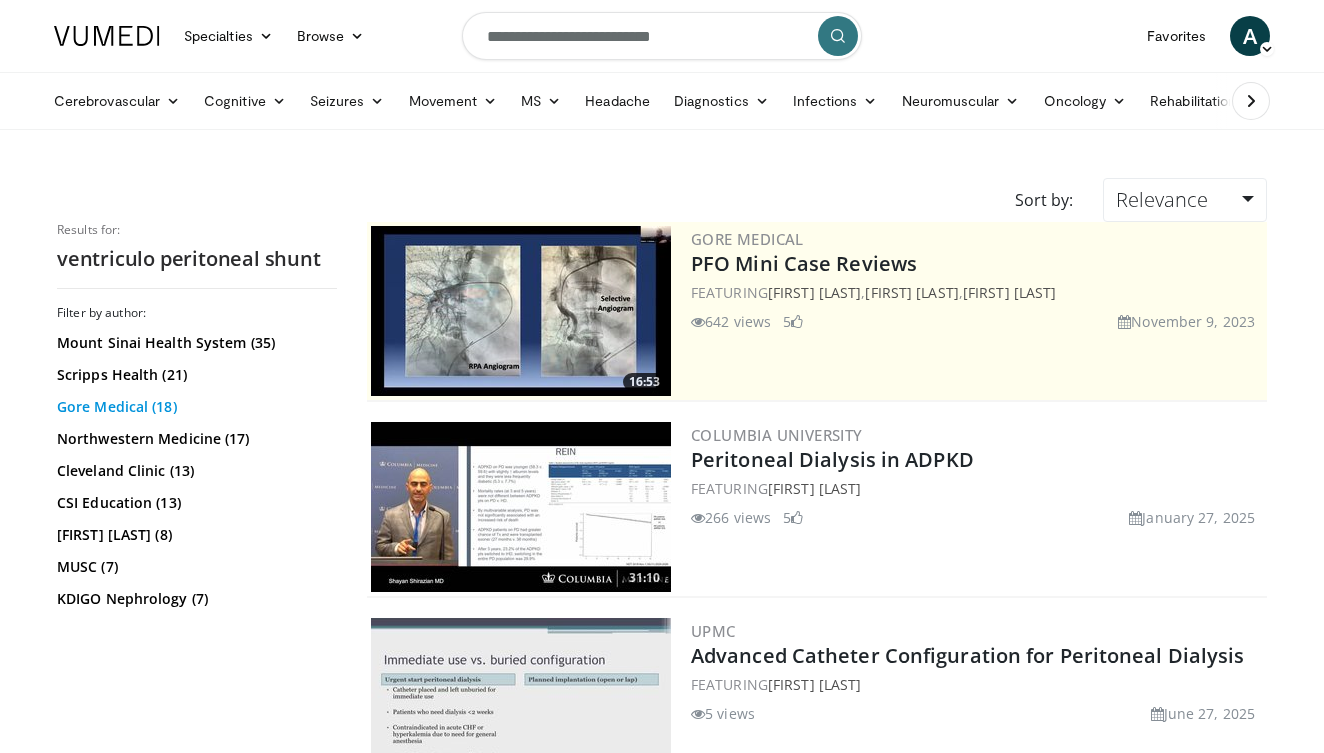 scroll, scrollTop: 0, scrollLeft: 0, axis: both 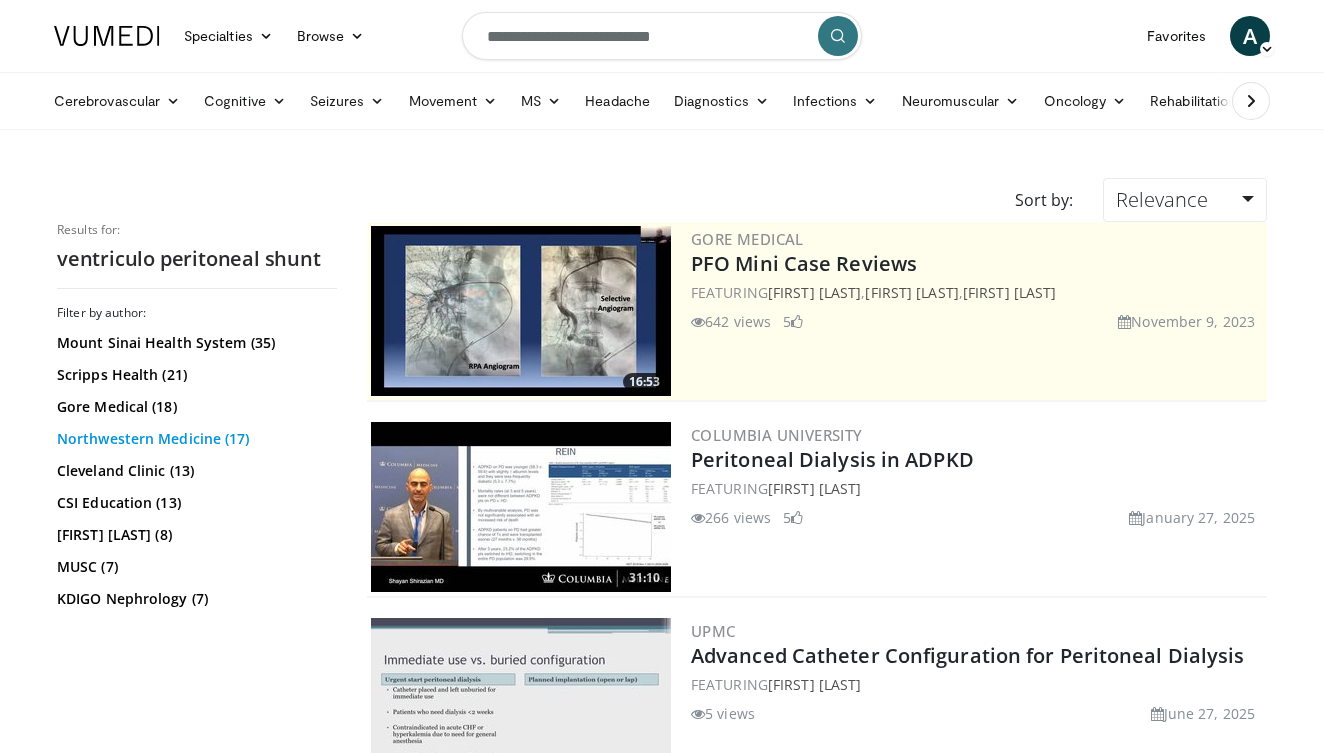 click on "Northwestern Medicine (17)" at bounding box center [194, 439] 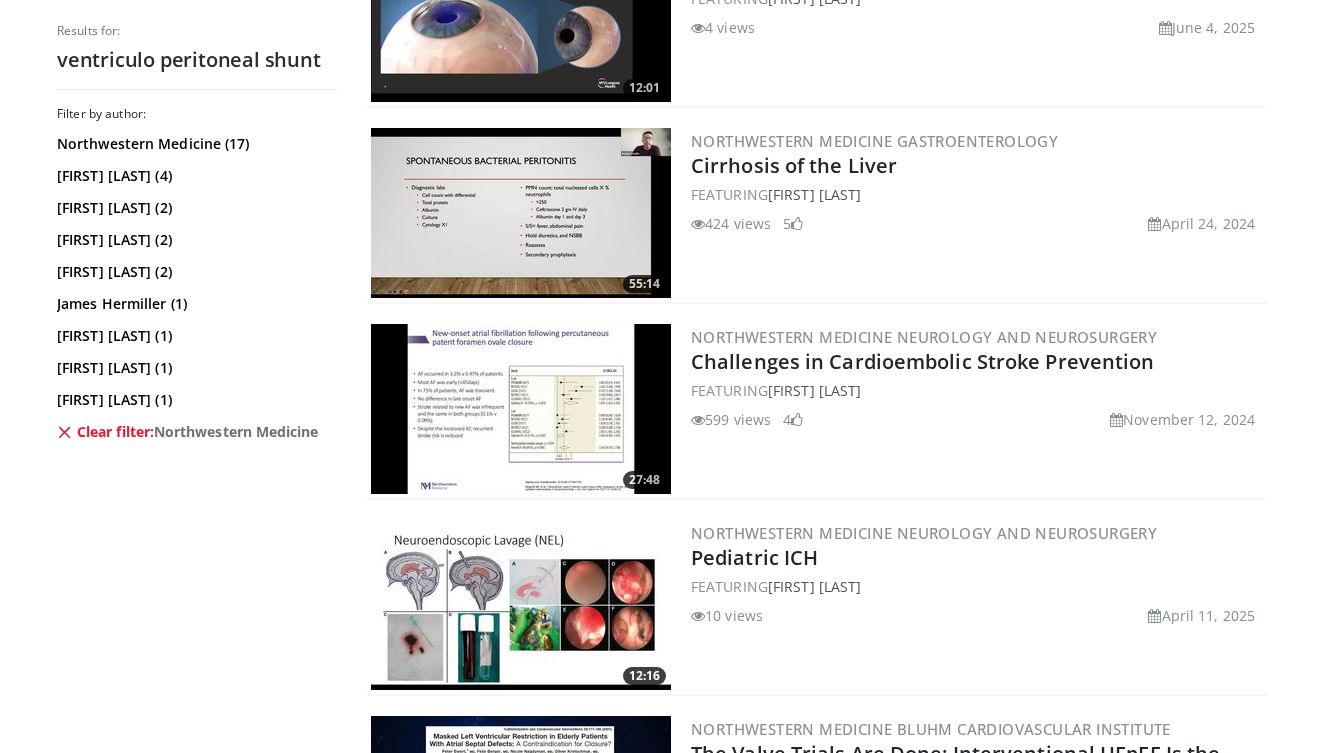 scroll, scrollTop: 322, scrollLeft: 0, axis: vertical 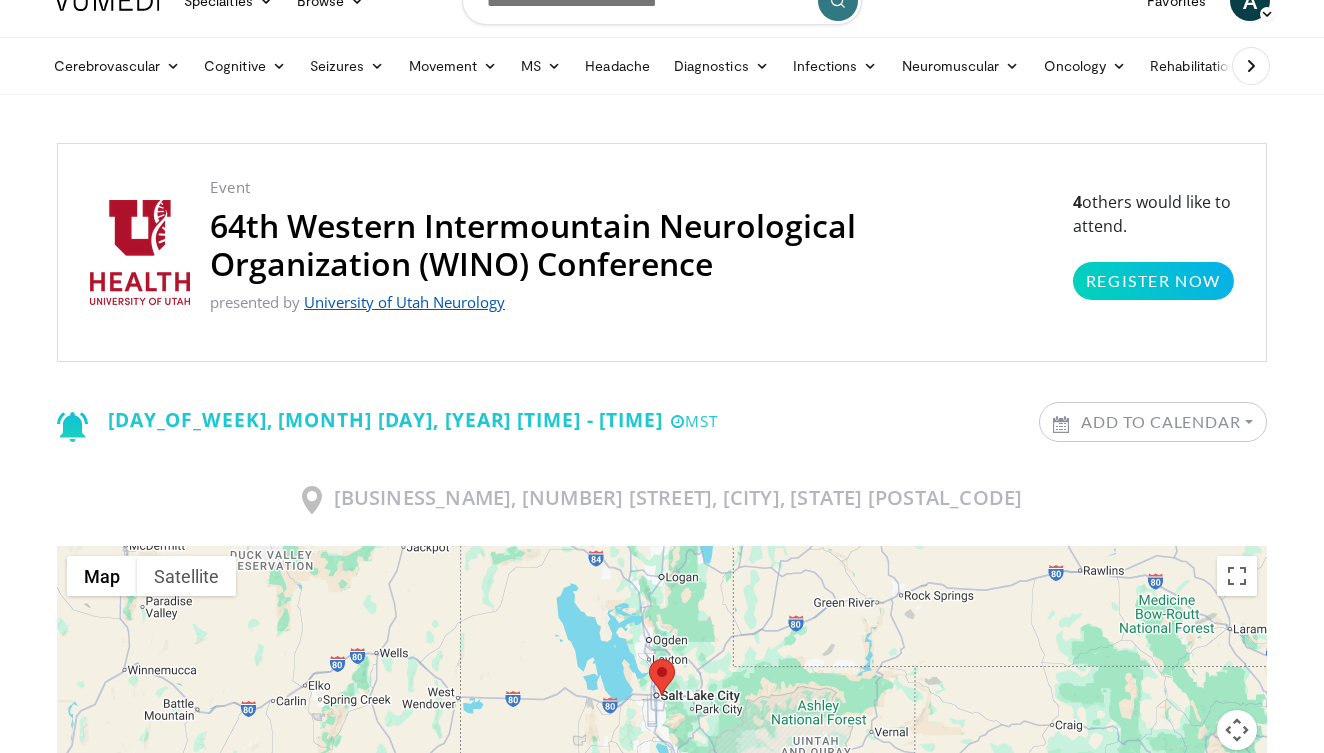 click on "University of Utah Neurology" at bounding box center [404, 302] 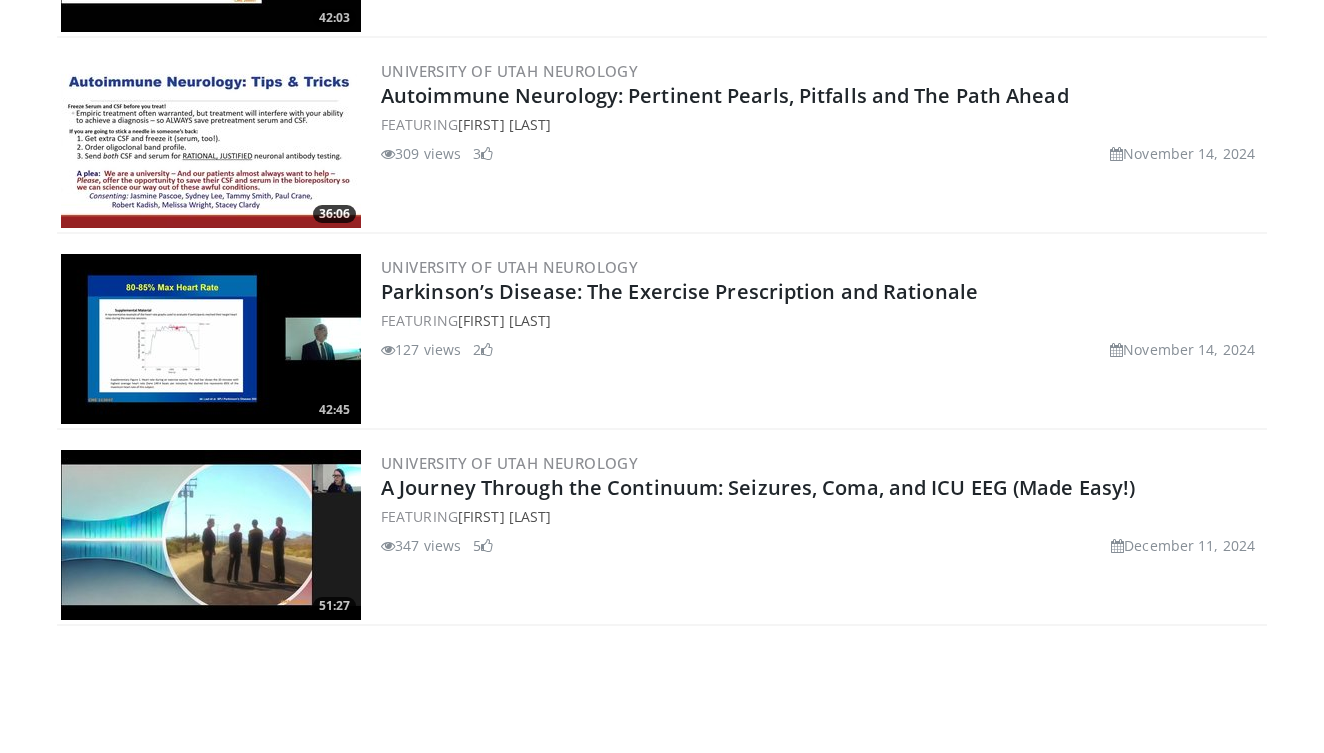 scroll, scrollTop: 8624, scrollLeft: 0, axis: vertical 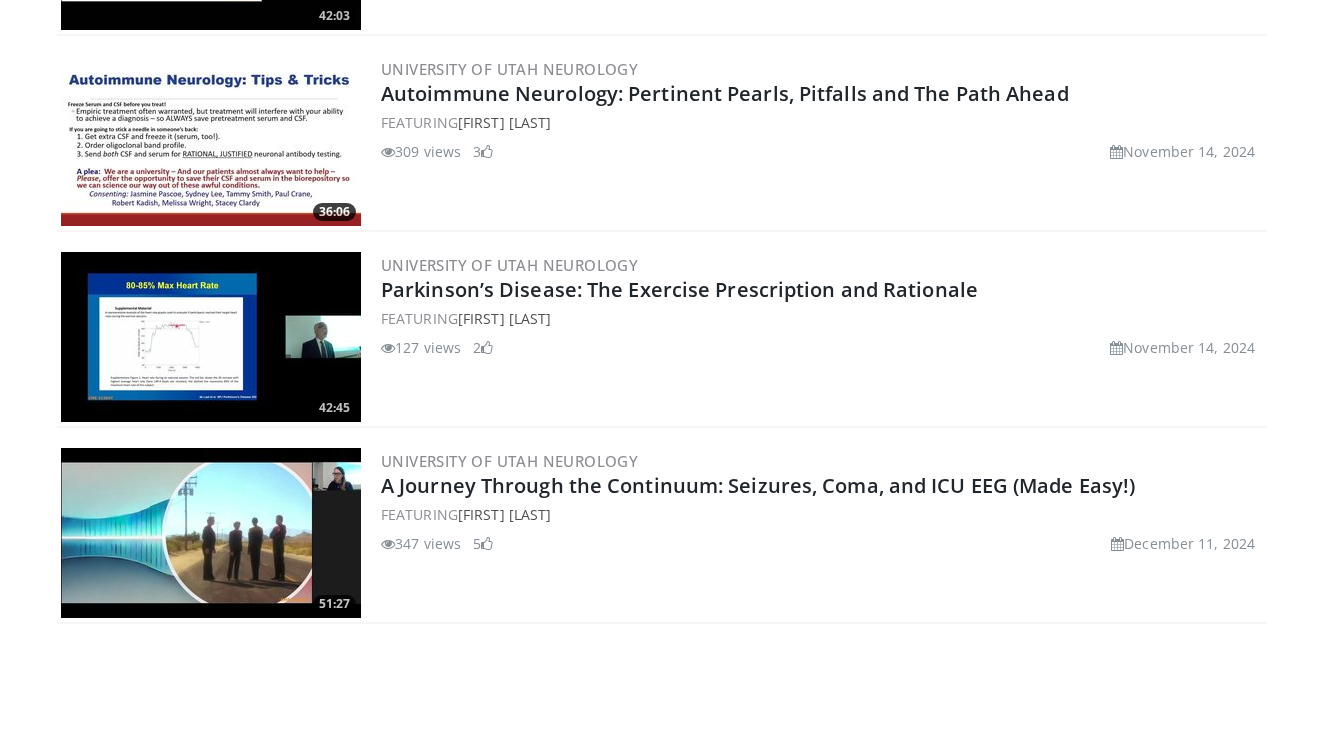 click at bounding box center (211, 533) 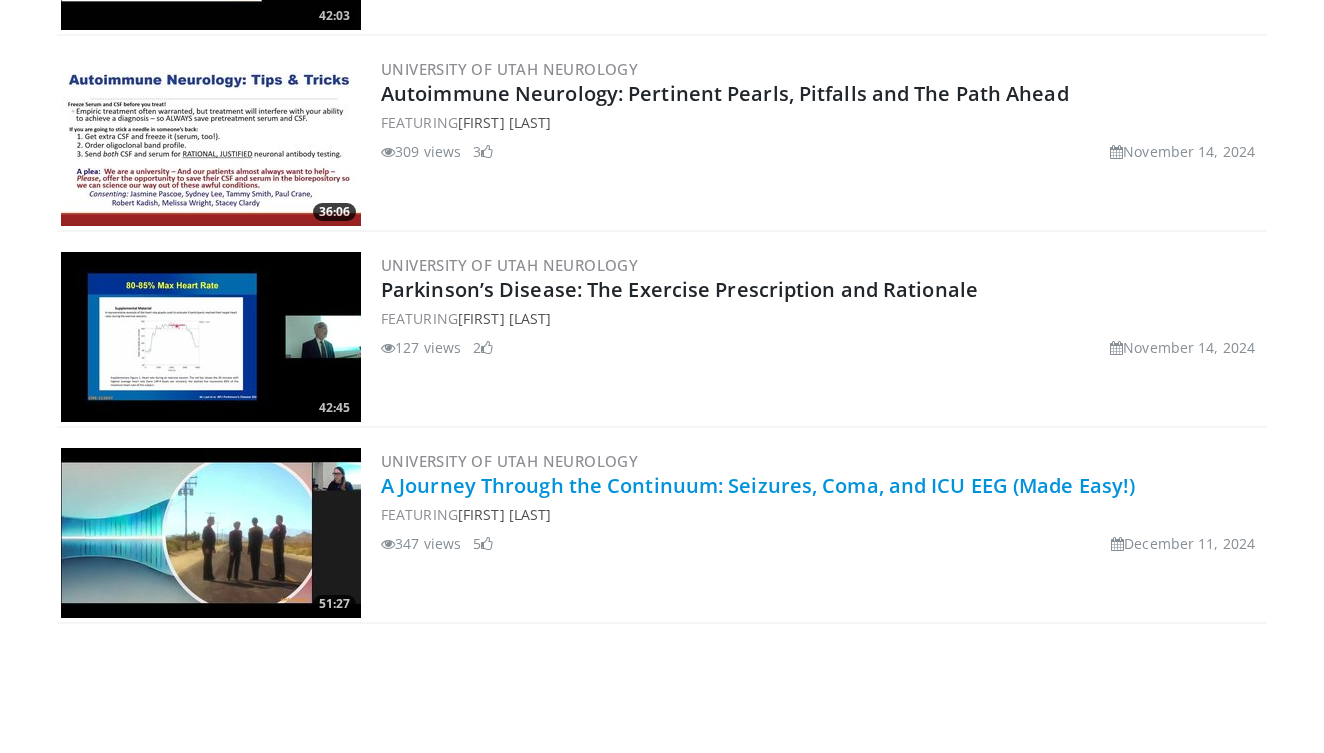 click on "A Journey Through the Continuum: Seizures, Coma, and ICU EEG (Made Easy!)" at bounding box center (758, 485) 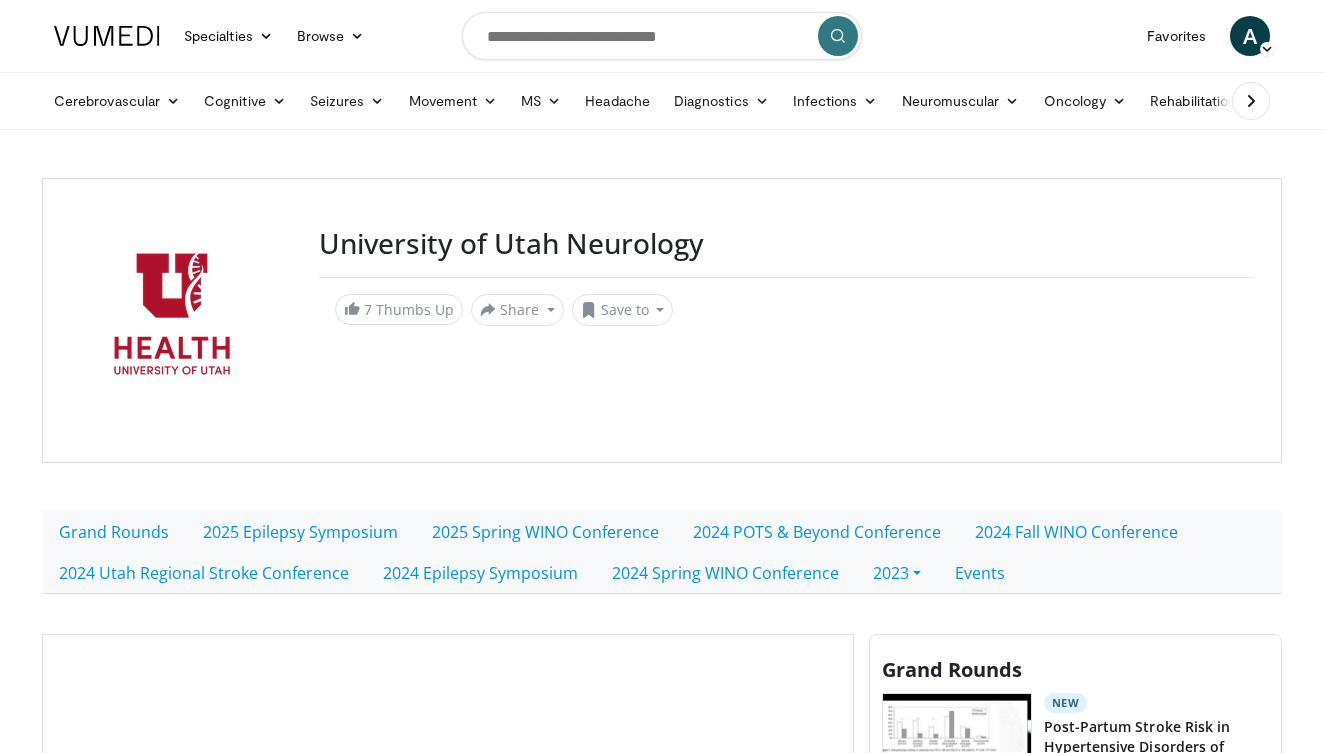 scroll, scrollTop: 235, scrollLeft: 0, axis: vertical 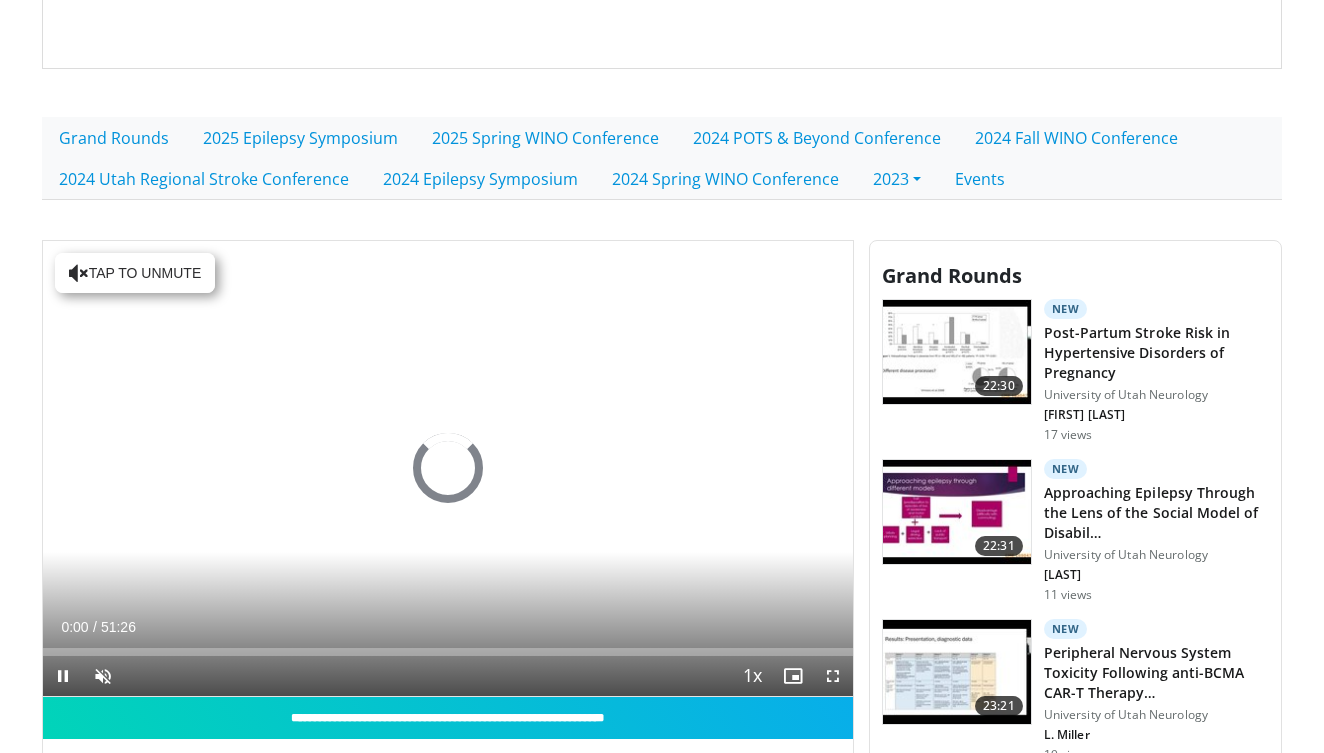 click on "Current Time  0:00 / Duration  51:26 Pause Skip Backward Skip Forward Unmute Loaded :  0.00% 19:48 00:00 Stream Type  LIVE Seek to live, currently behind live LIVE   1x Playback Rate 0.5x 0.75x 1x , selected 1.25x 1.5x 1.75x 2x Chapters Chapters Descriptions descriptions off , selected Captions captions off , selected Audio Track Fullscreen Enable picture-in-picture mode" at bounding box center [448, 676] 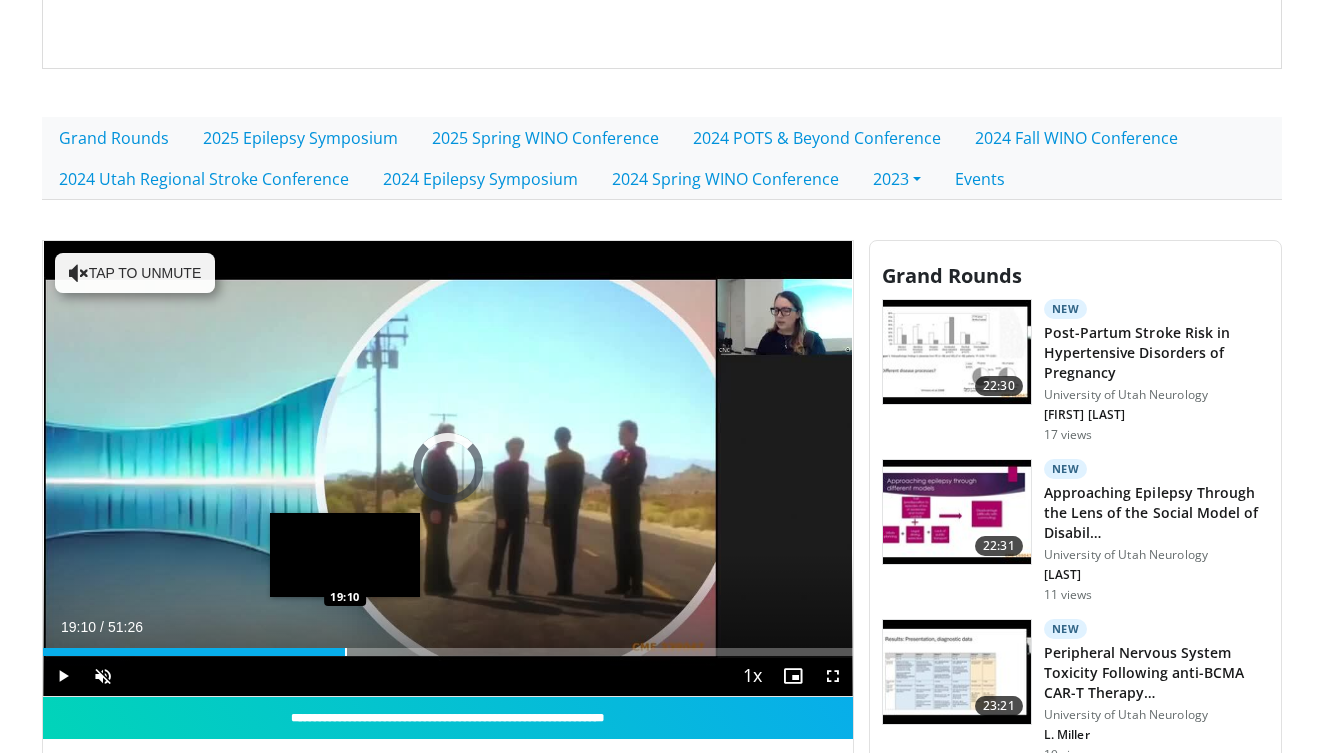 click on "Loaded :  0.64% 00:00 19:10" at bounding box center (448, 646) 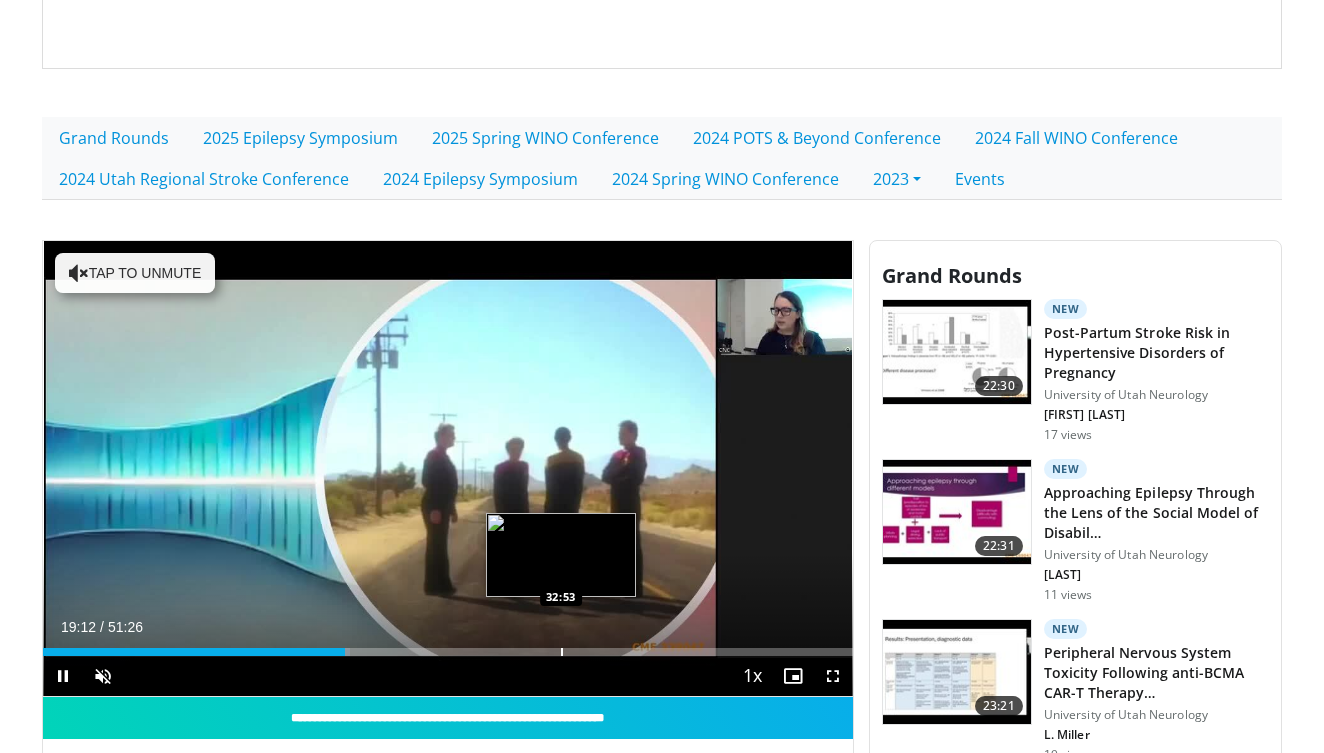 click on "**********" at bounding box center [448, 469] 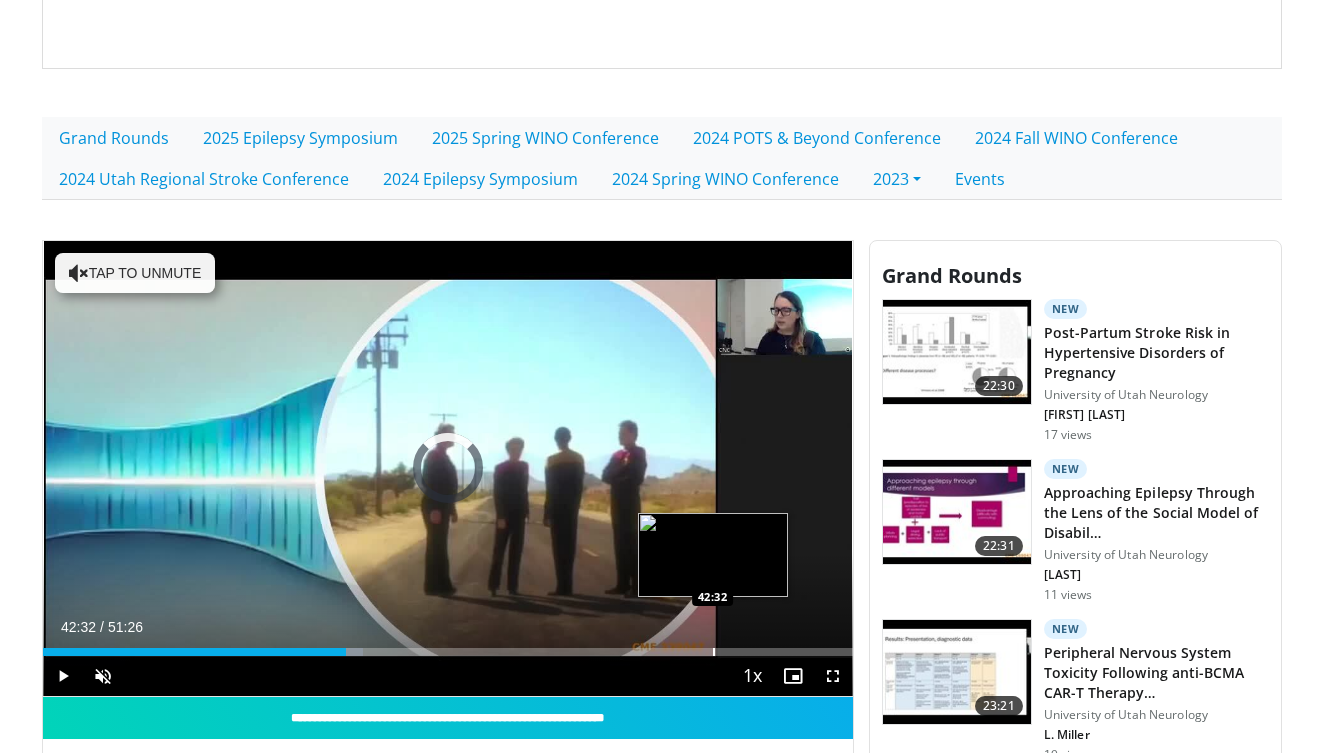 click at bounding box center [714, 652] 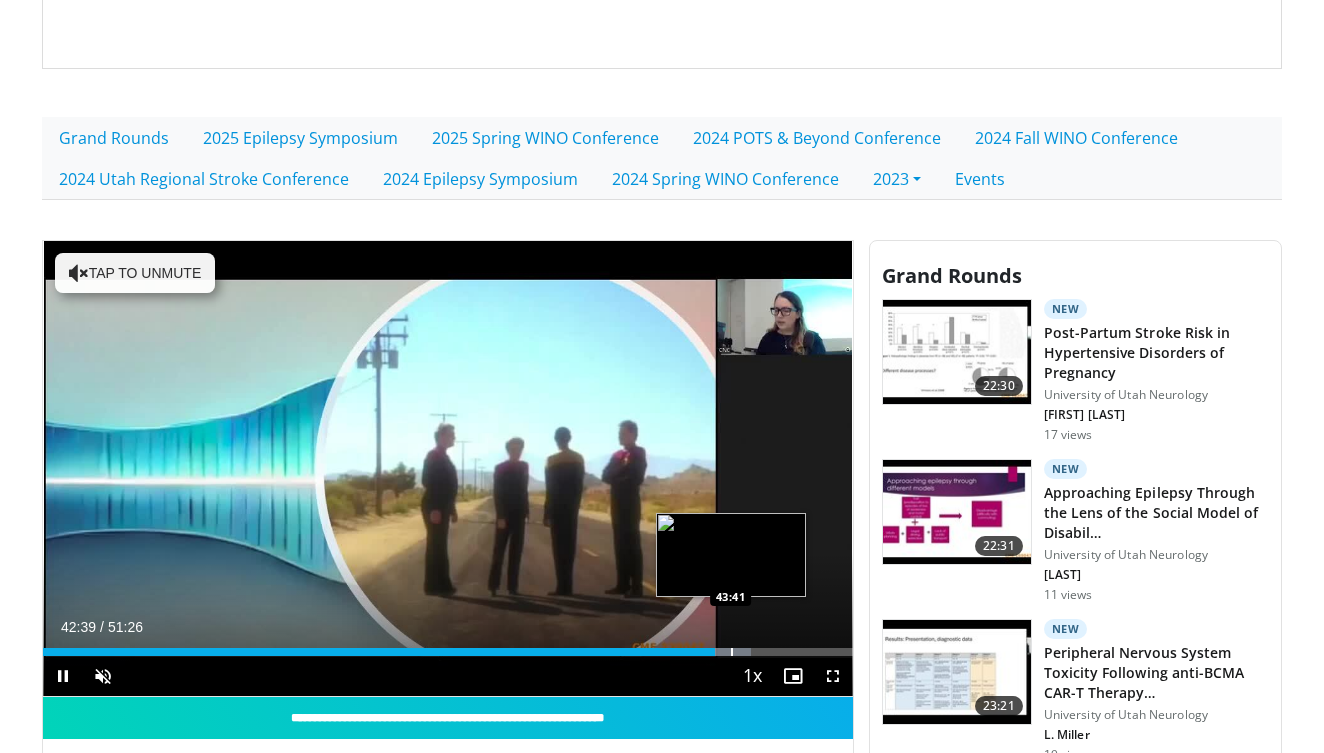 click at bounding box center (732, 652) 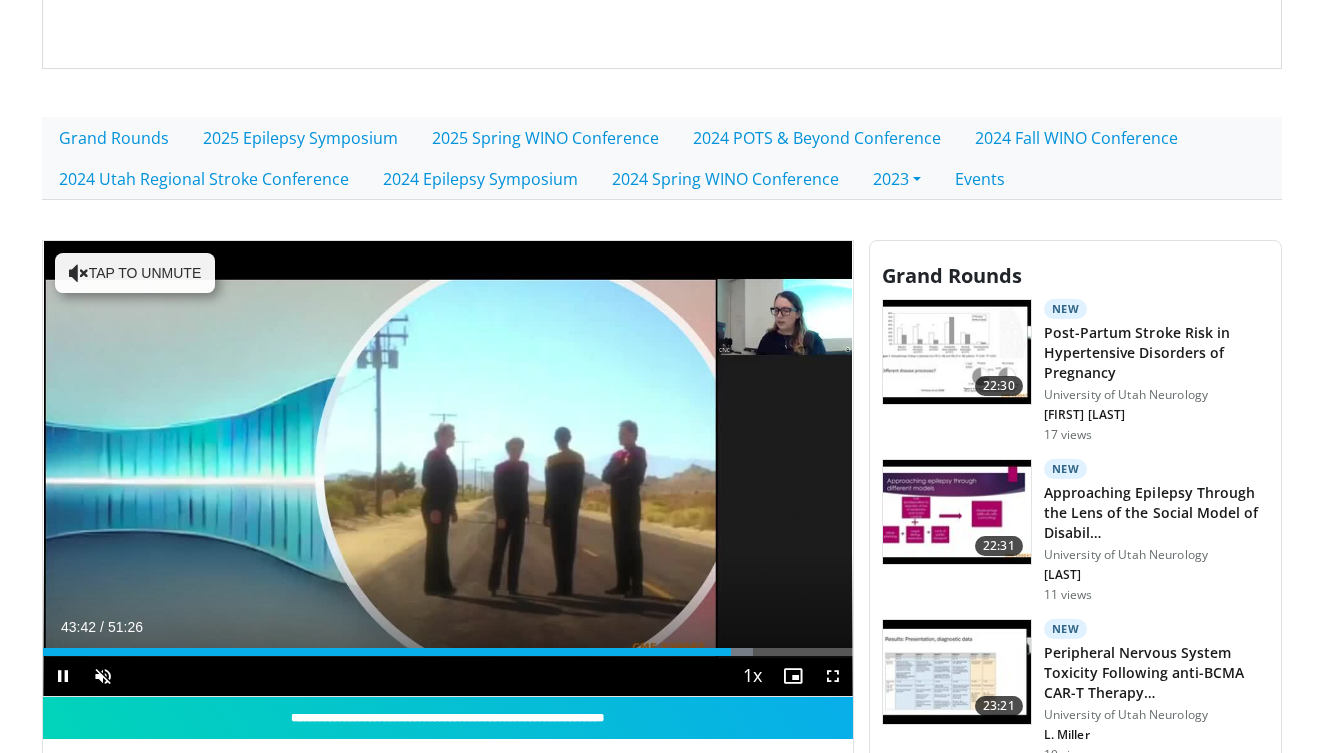 click on "Current Time  43:42 / Duration  51:26 Pause Skip Backward Skip Forward Unmute Loaded :  87.74% 43:42 42:55 Stream Type  LIVE Seek to live, currently behind live LIVE   1x Playback Rate 0.5x 0.75x 1x , selected 1.25x 1.5x 1.75x 2x Chapters Chapters Descriptions descriptions off , selected Captions captions off , selected Audio Track en (Main) , selected Fullscreen Enable picture-in-picture mode" at bounding box center (448, 676) 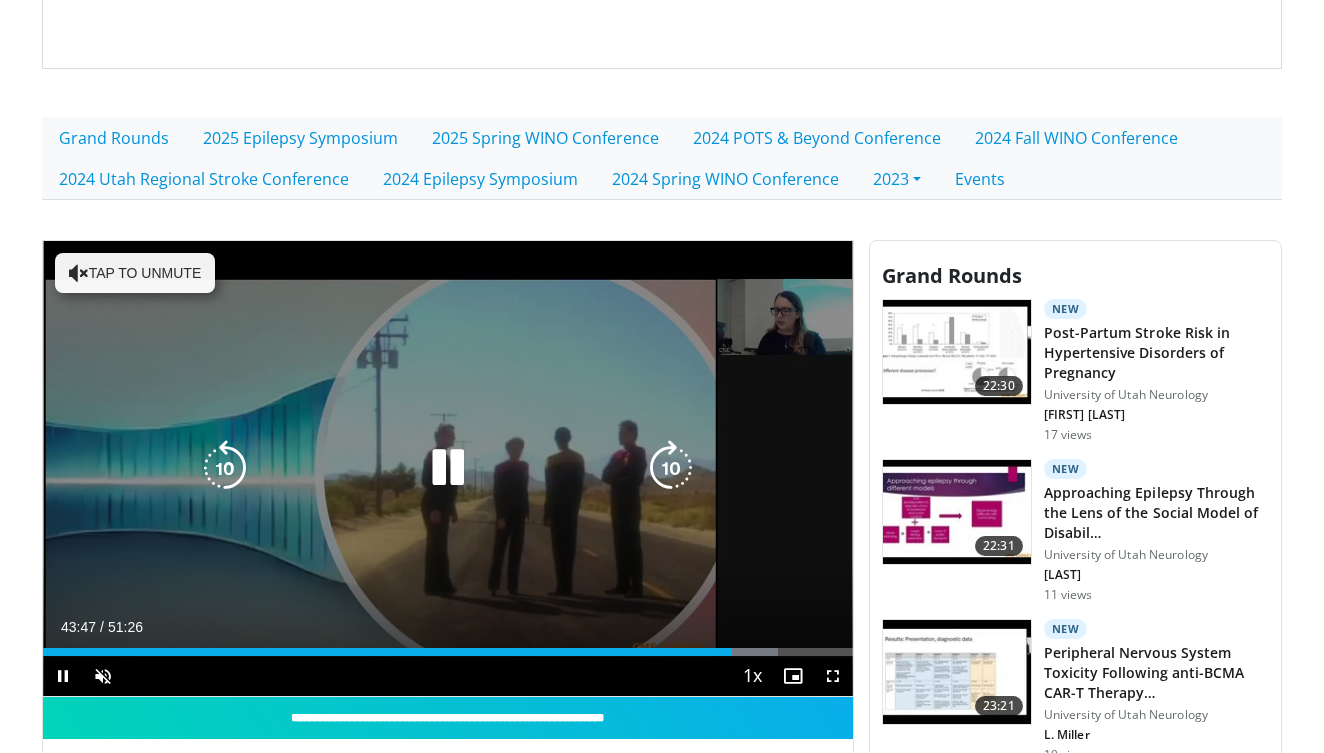 click on "10 seconds
Tap to unmute" at bounding box center [448, 468] 